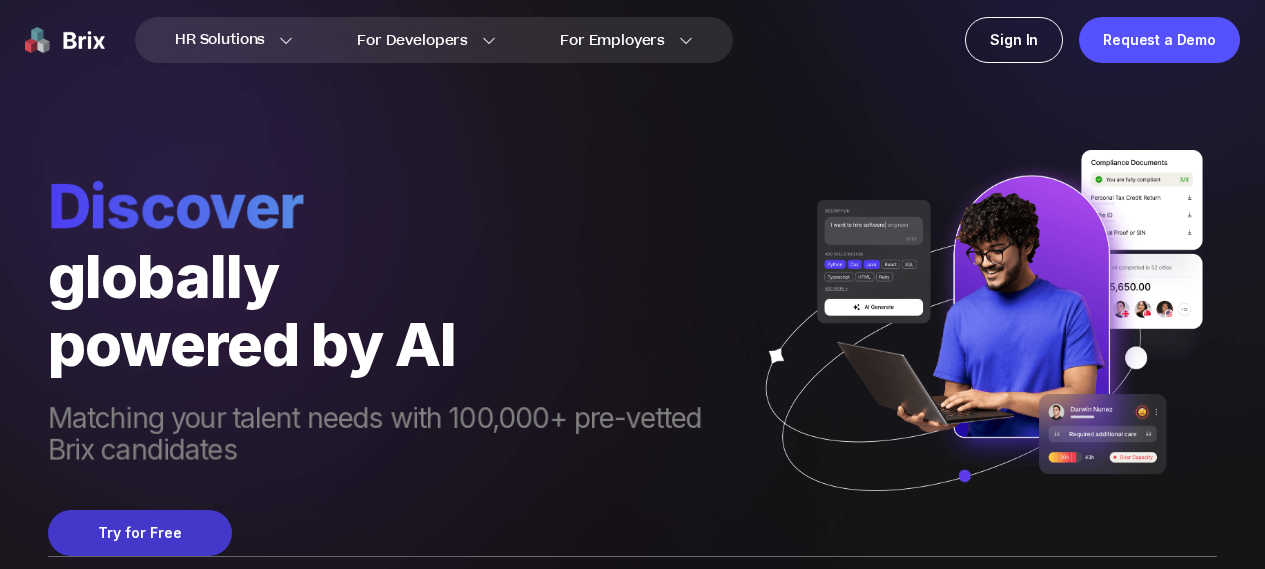 scroll, scrollTop: 0, scrollLeft: 0, axis: both 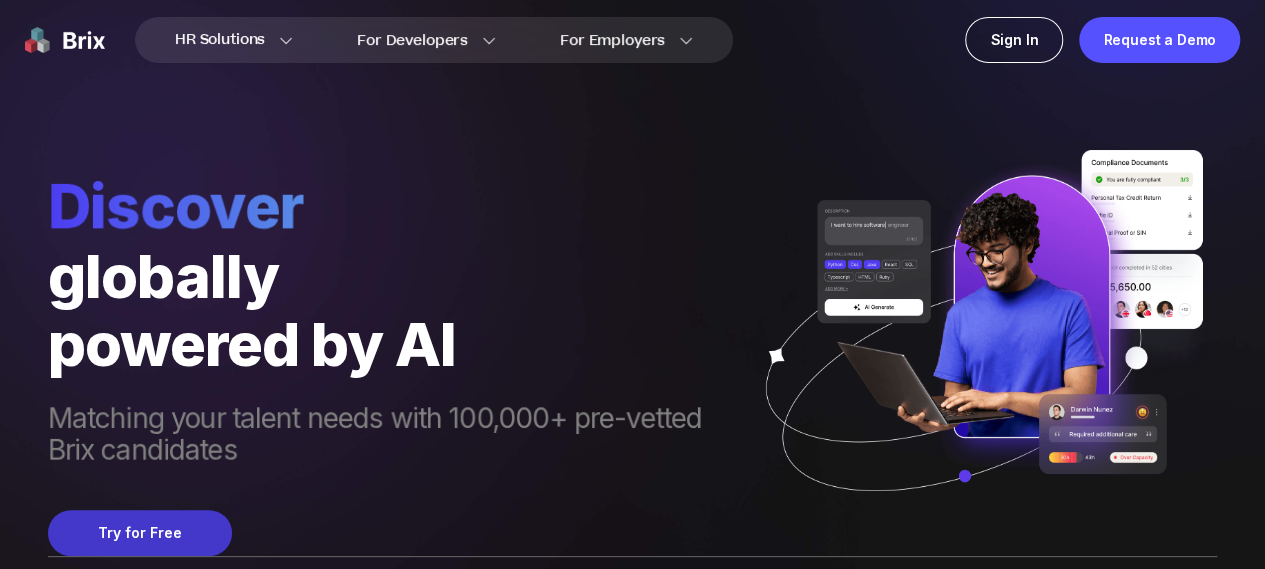 click on "Try for Free" at bounding box center [140, 533] 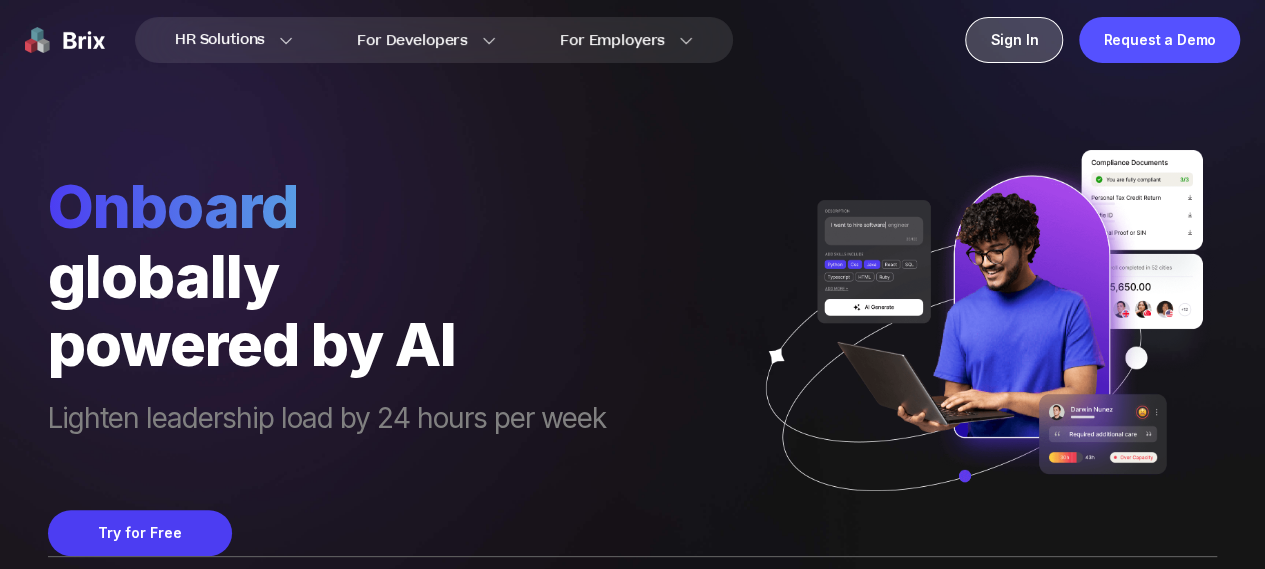click on "Sign In" at bounding box center [1014, 40] 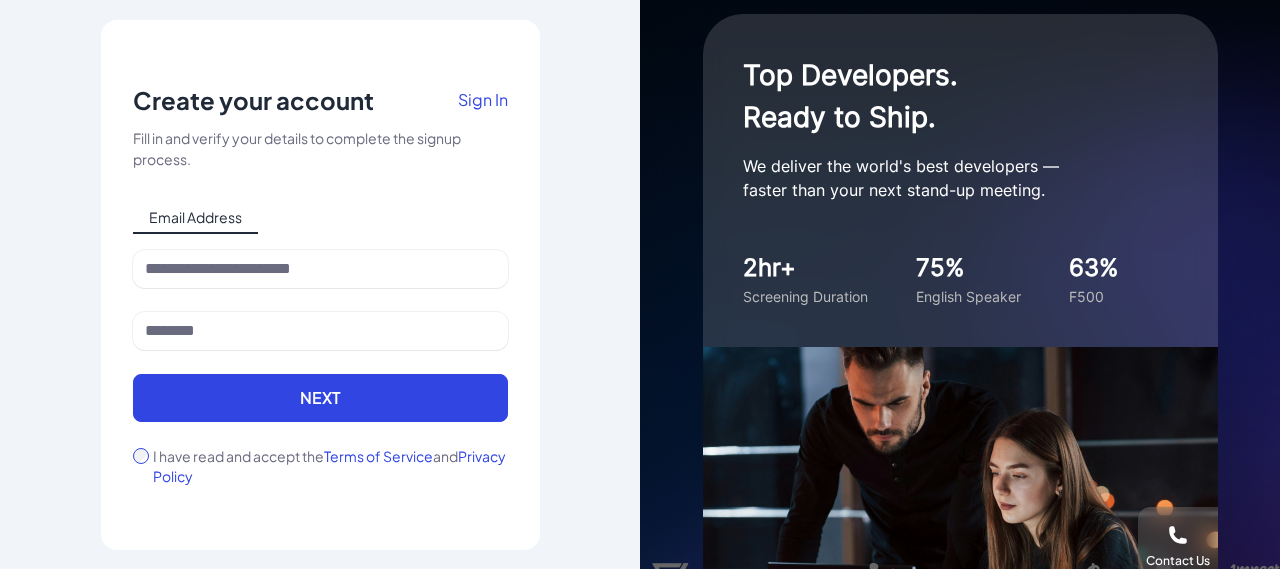 scroll, scrollTop: 0, scrollLeft: 0, axis: both 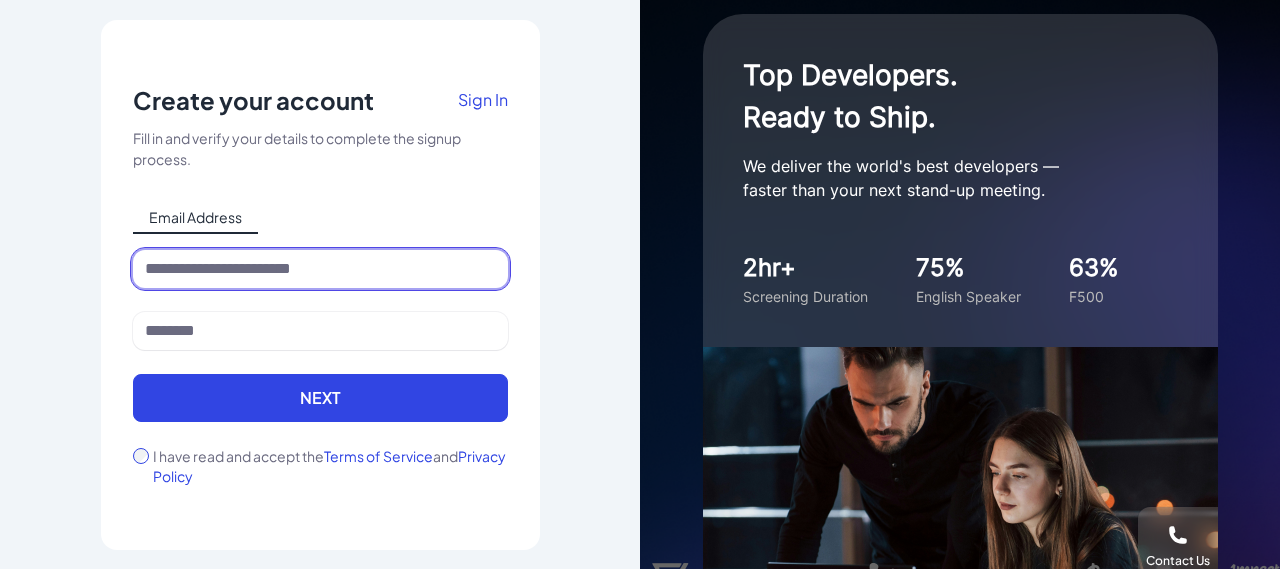 click at bounding box center [320, 269] 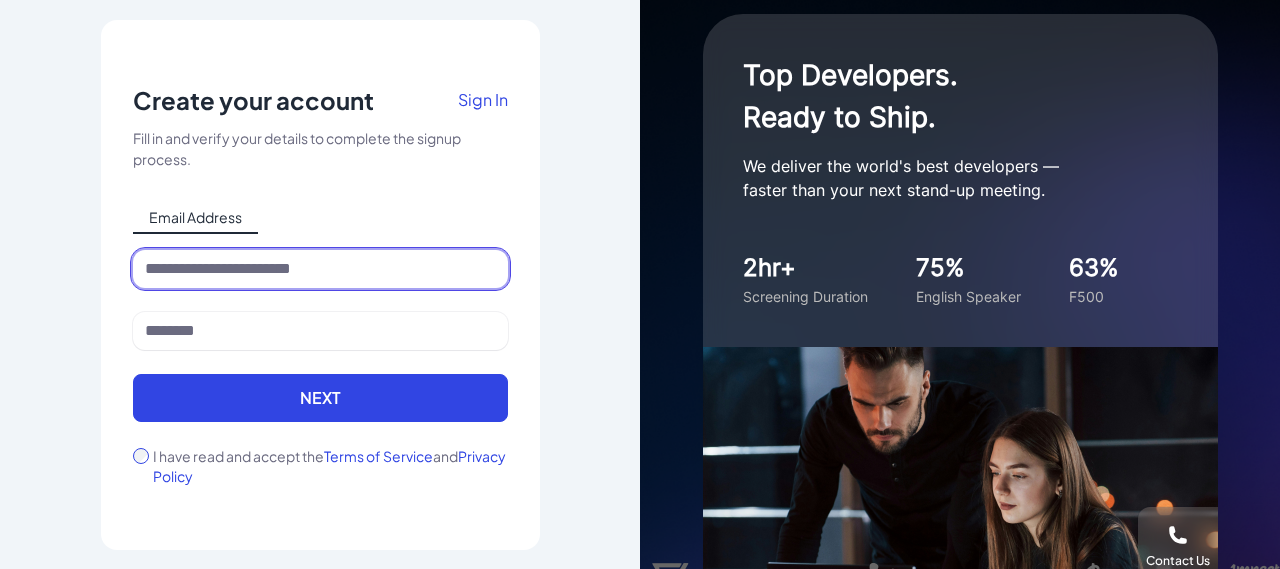 type on "**********" 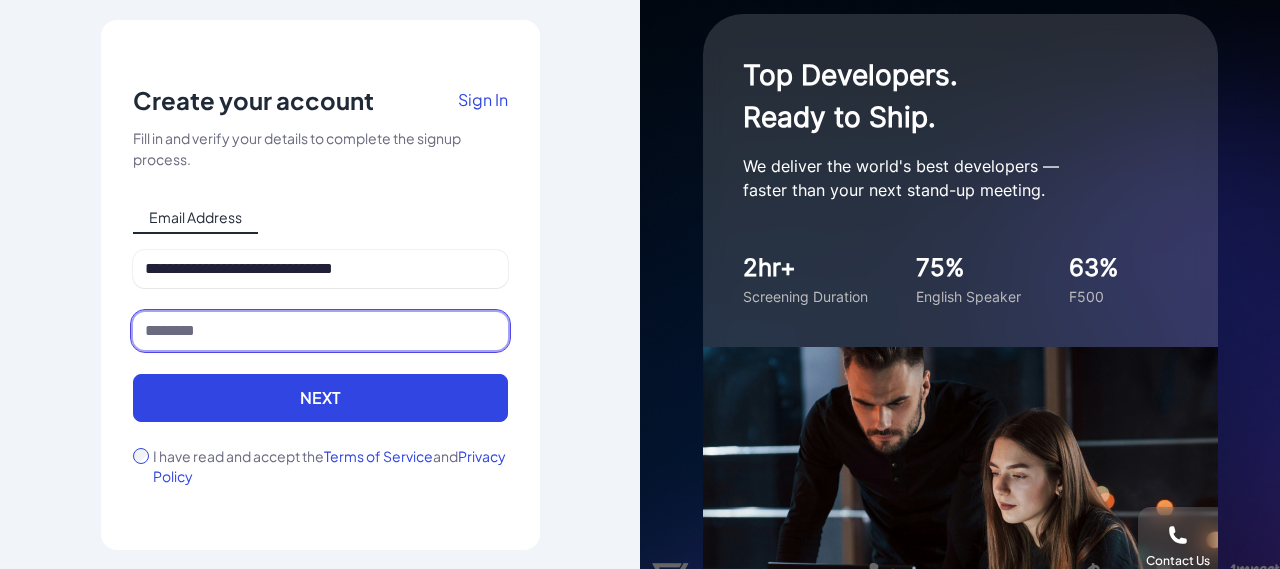 click at bounding box center [320, 331] 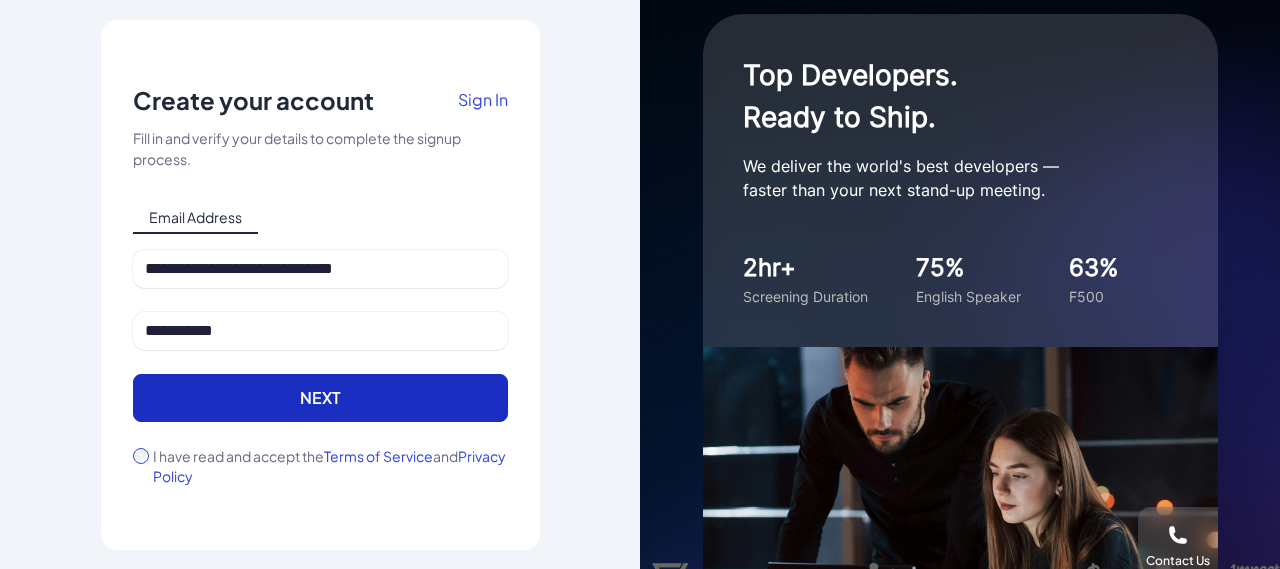 click on "Next" at bounding box center [320, 398] 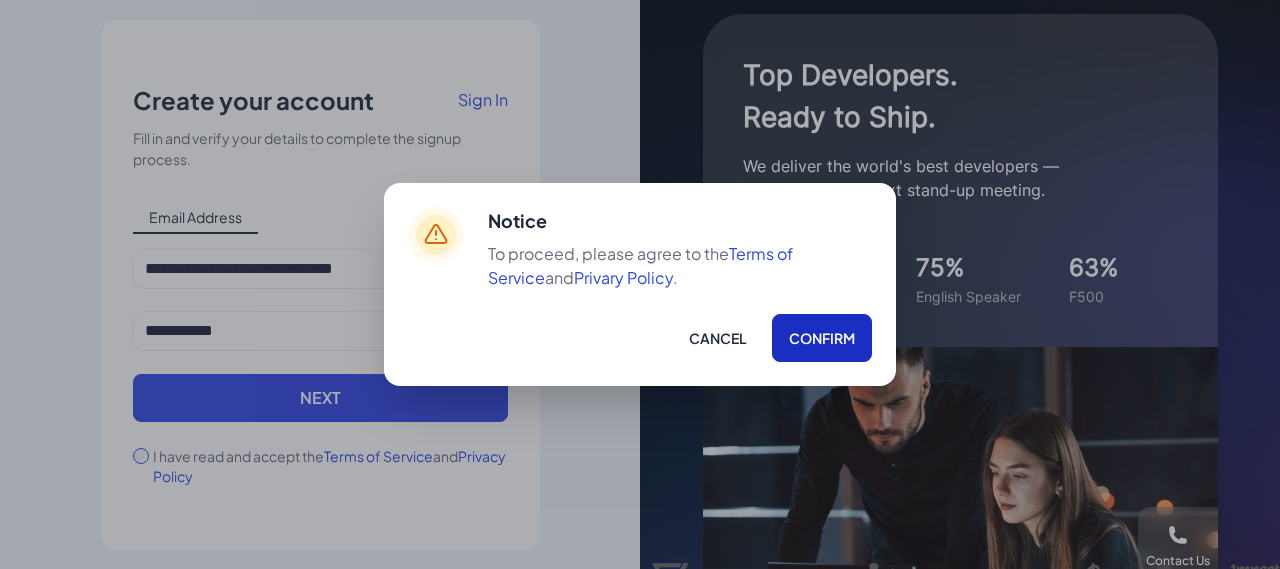 click on "Confirm" at bounding box center [822, 338] 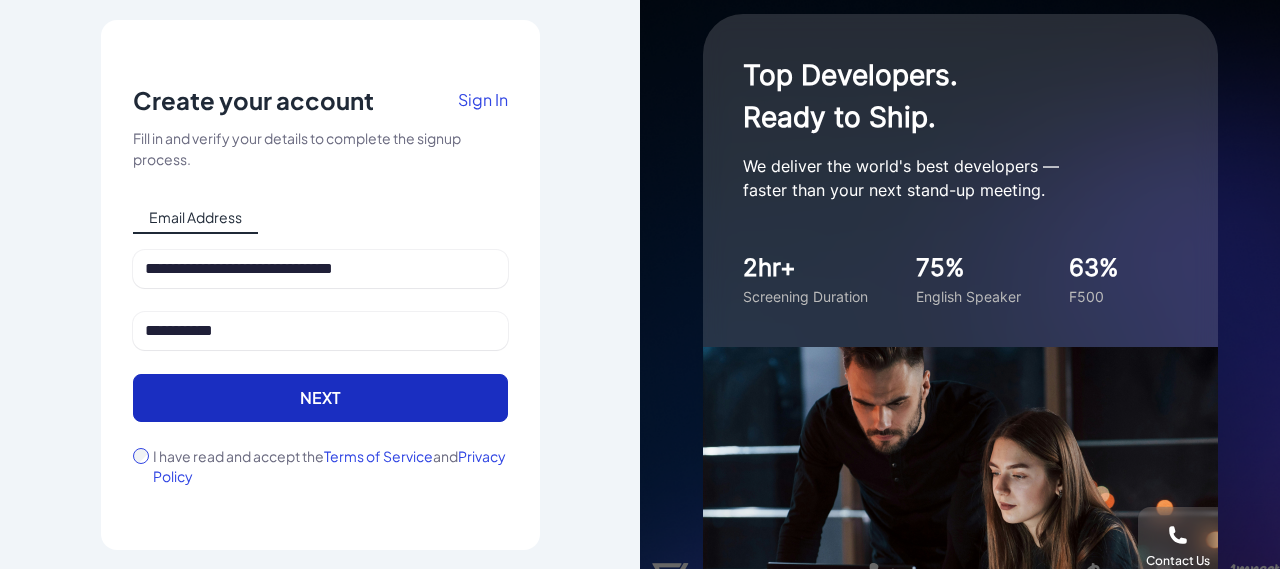 click on "**********" at bounding box center [320, 368] 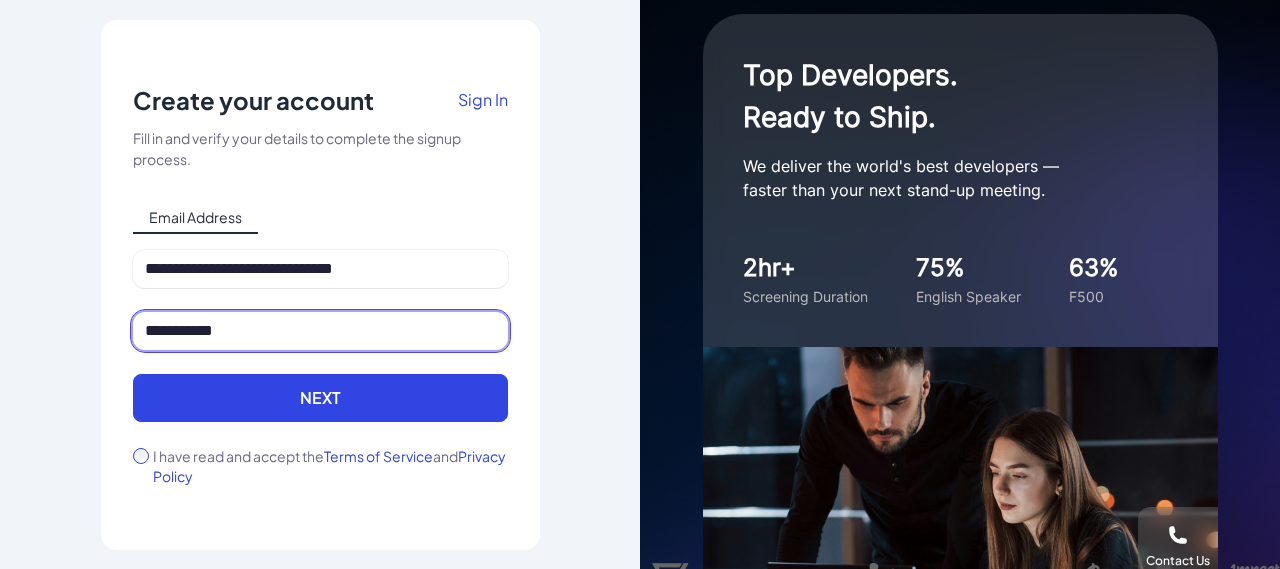 click on "**********" at bounding box center (320, 331) 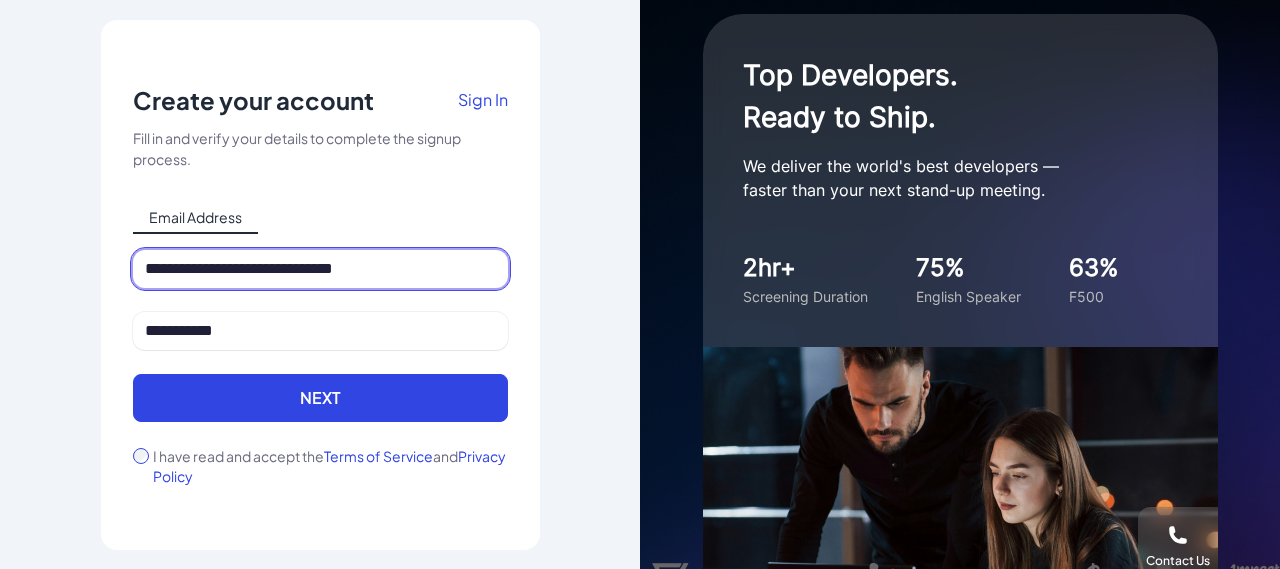 drag, startPoint x: 420, startPoint y: 287, endPoint x: 454, endPoint y: 255, distance: 46.69047 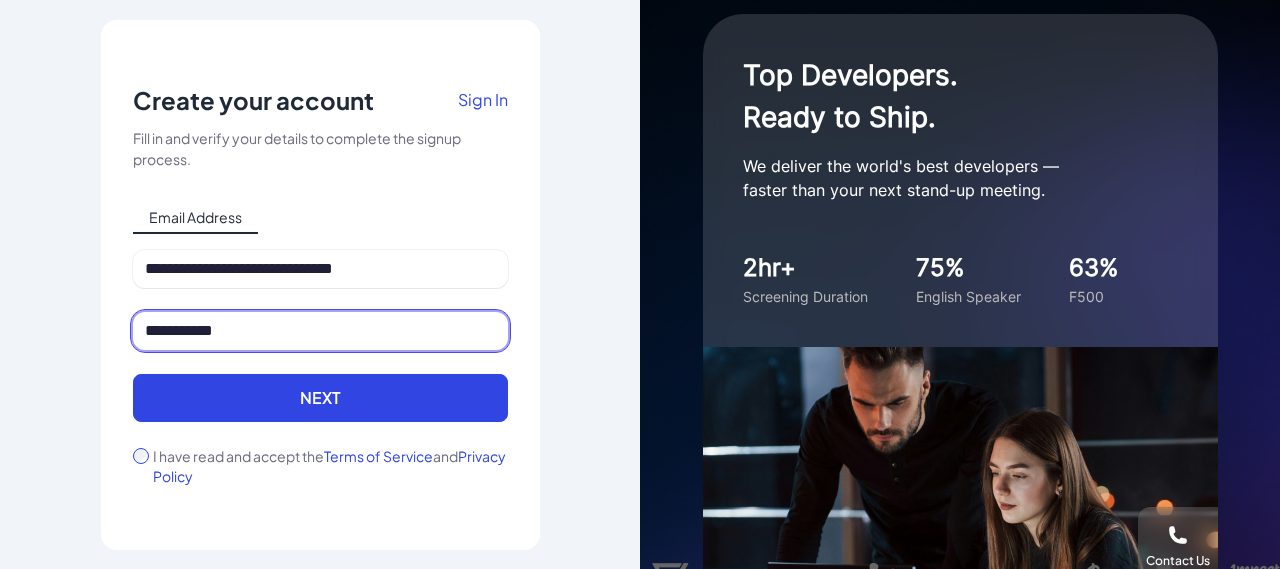 click on "**********" at bounding box center (320, 331) 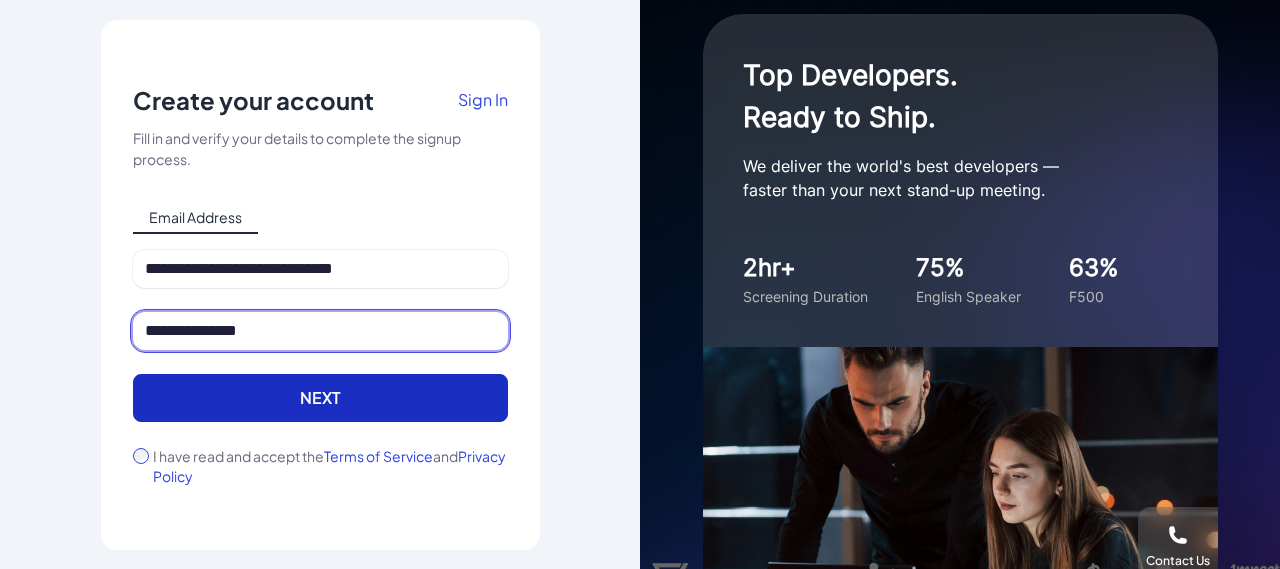 type on "**********" 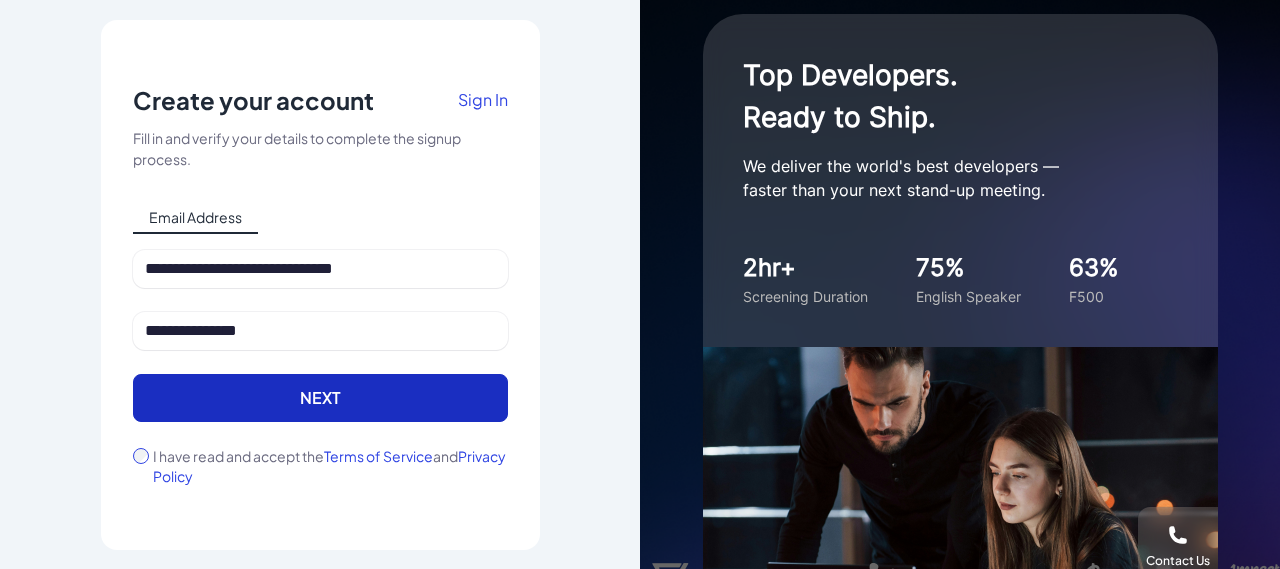 click on "Next" at bounding box center [320, 398] 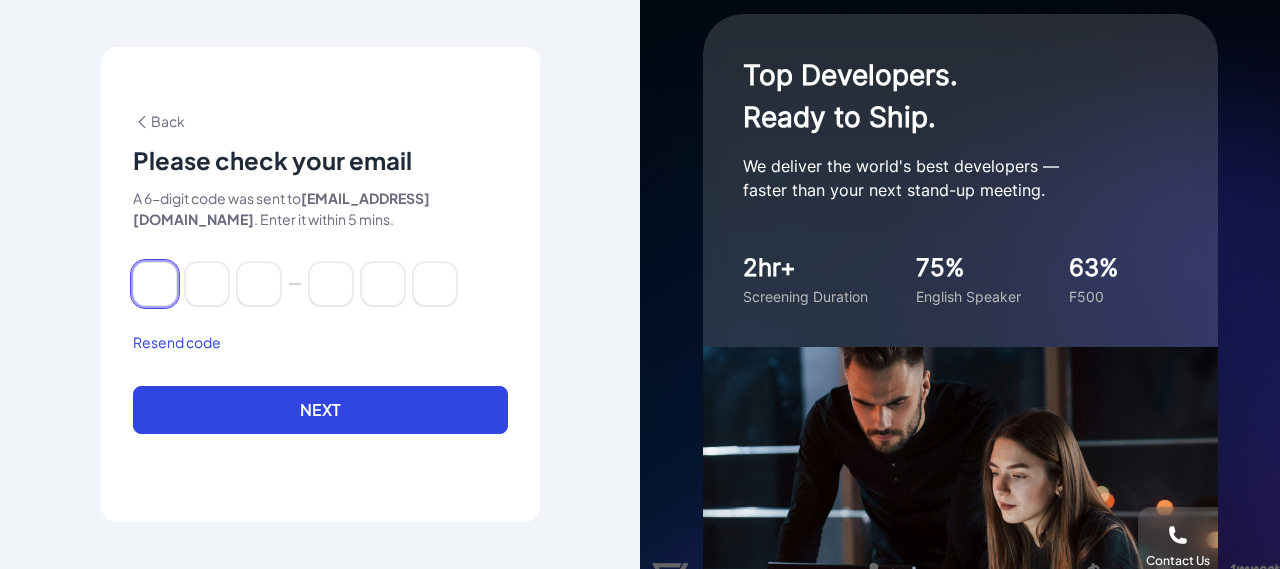 click at bounding box center (155, 284) 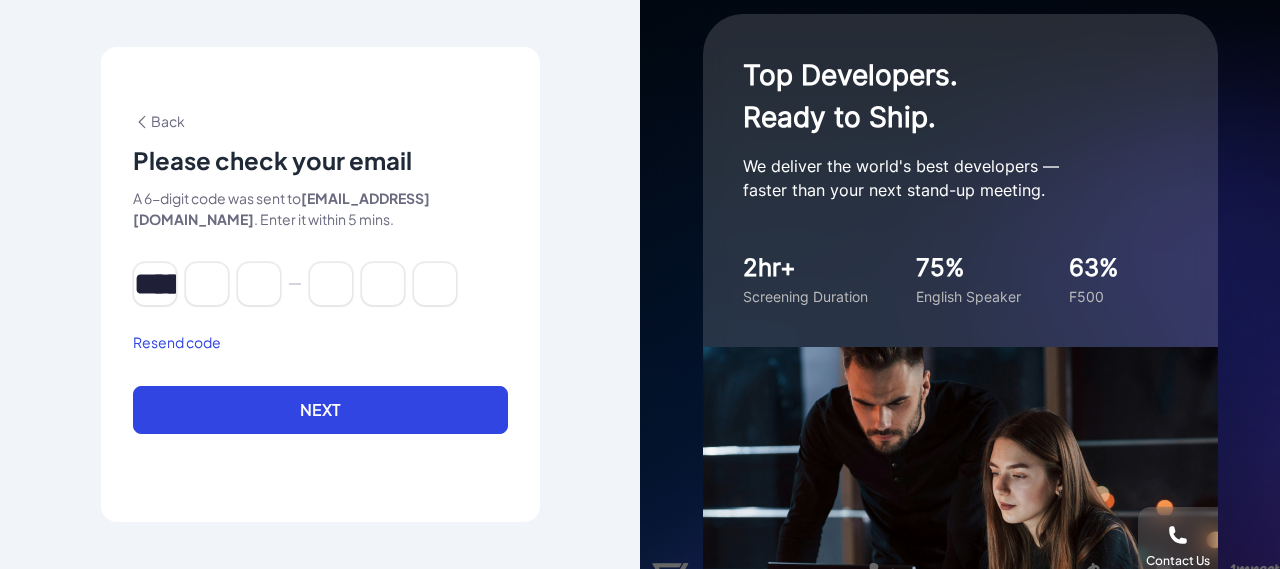 type on "*" 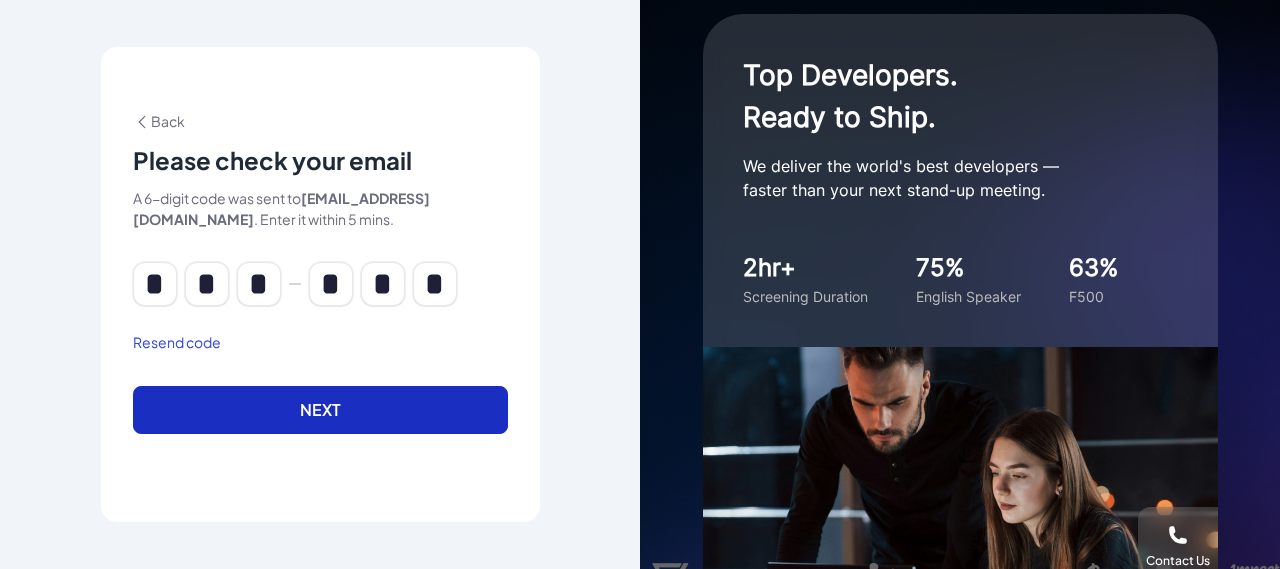 click on "Next" at bounding box center [320, 410] 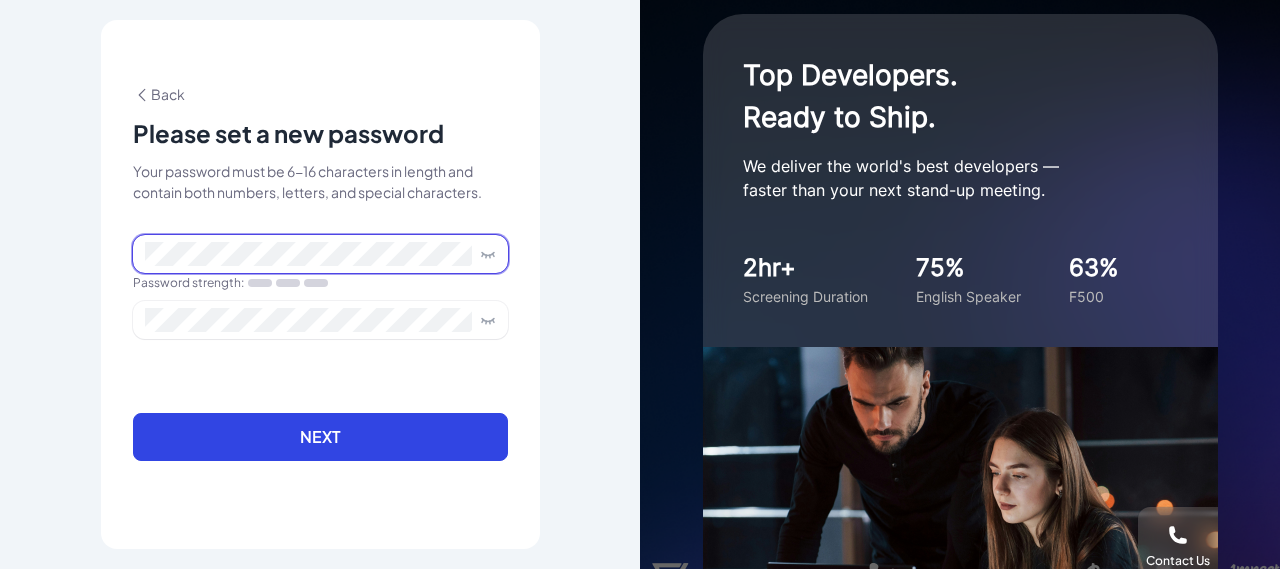 click at bounding box center [320, 254] 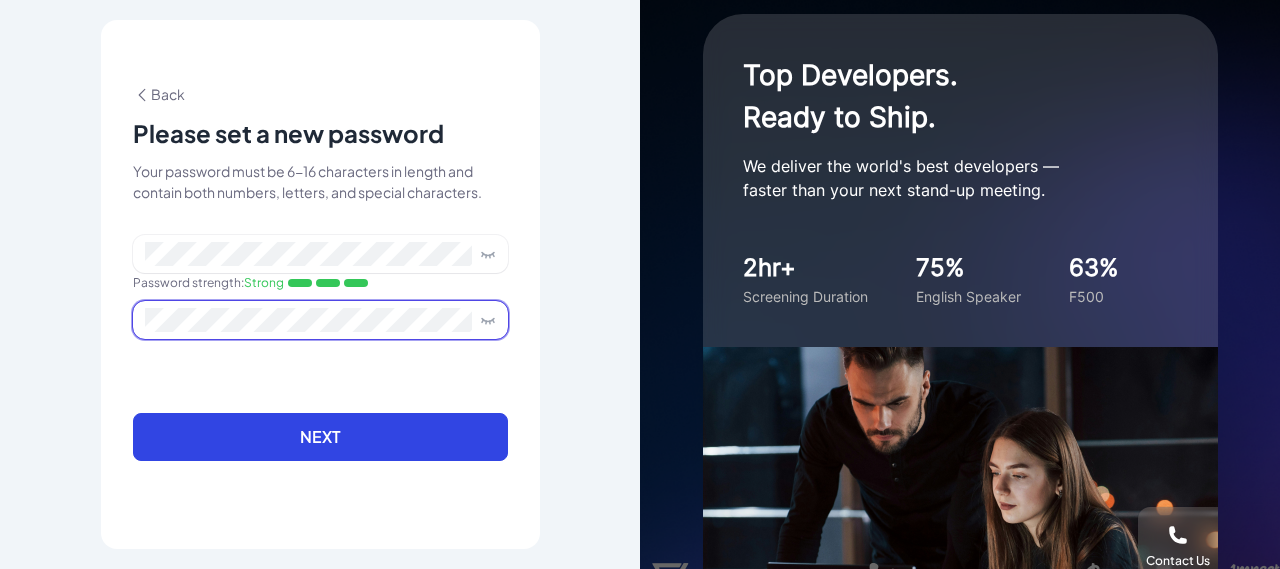click 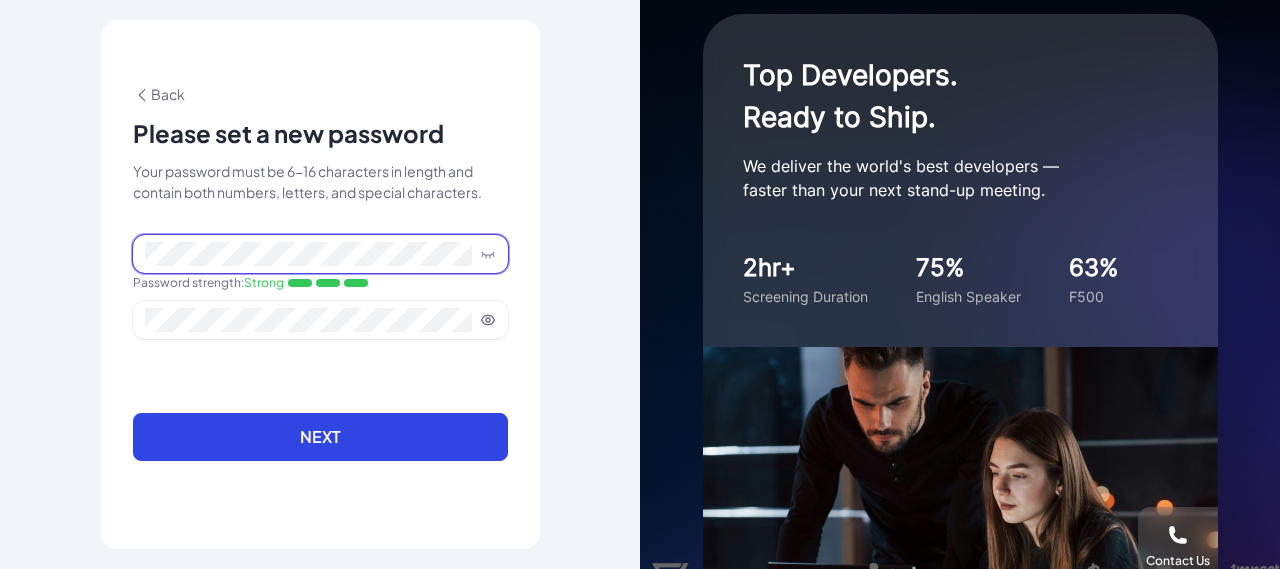 click at bounding box center [320, 254] 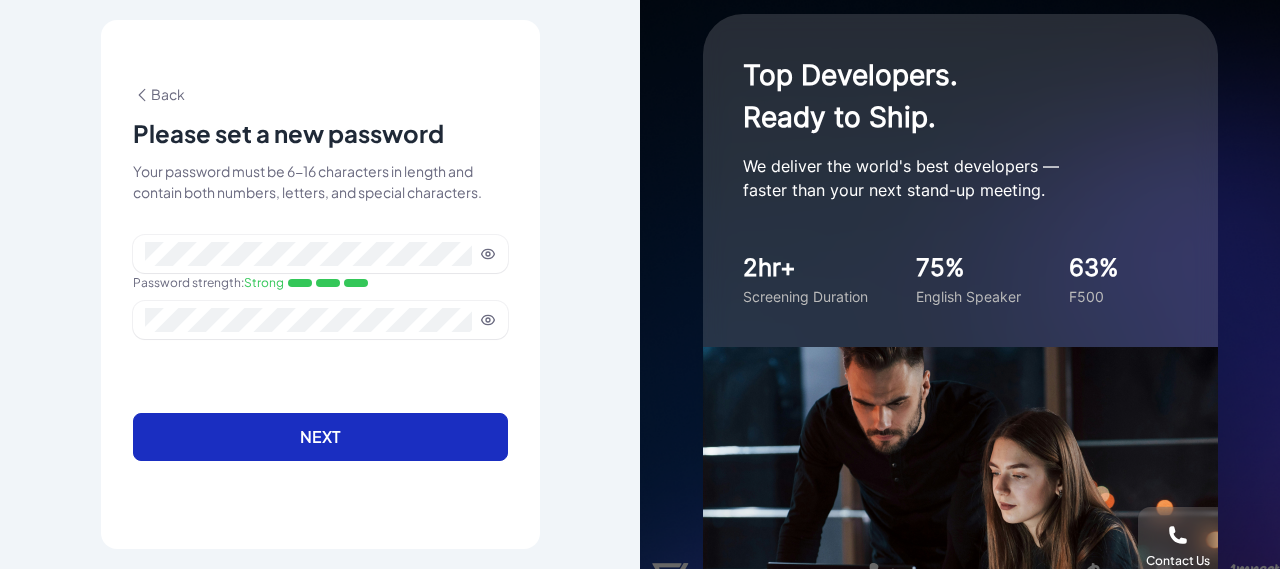 click on "Next" at bounding box center [320, 437] 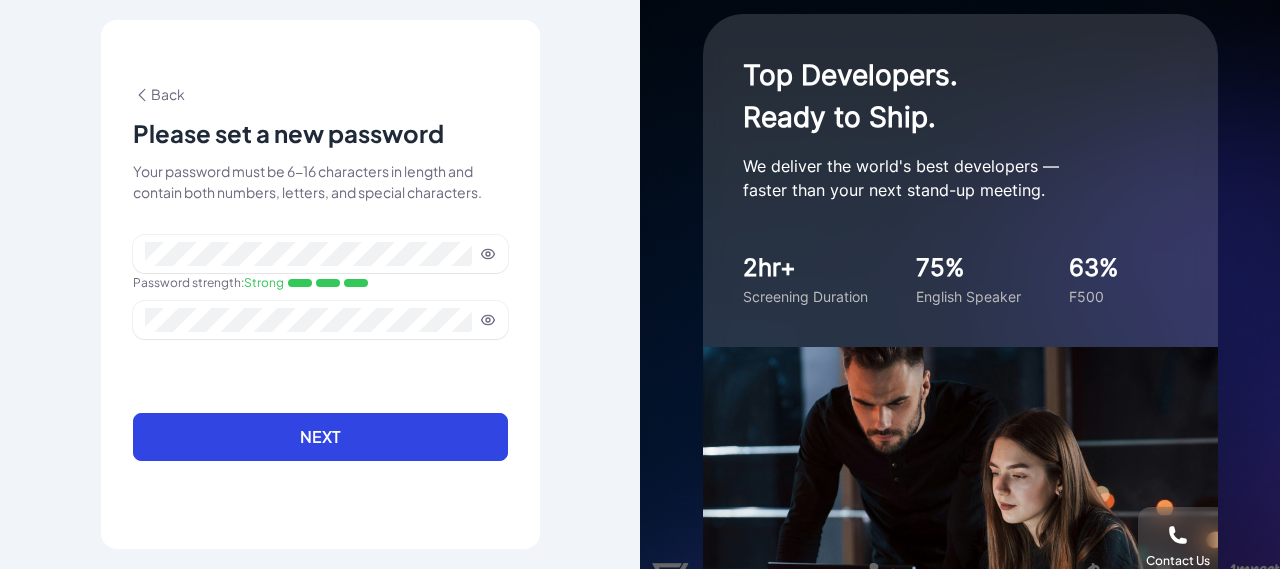 click on "Back Please set a new password Your password must be 6-16 characters in length and contain both numbers, letters, and special characters. Password strength :  Strong Next" at bounding box center (320, 284) 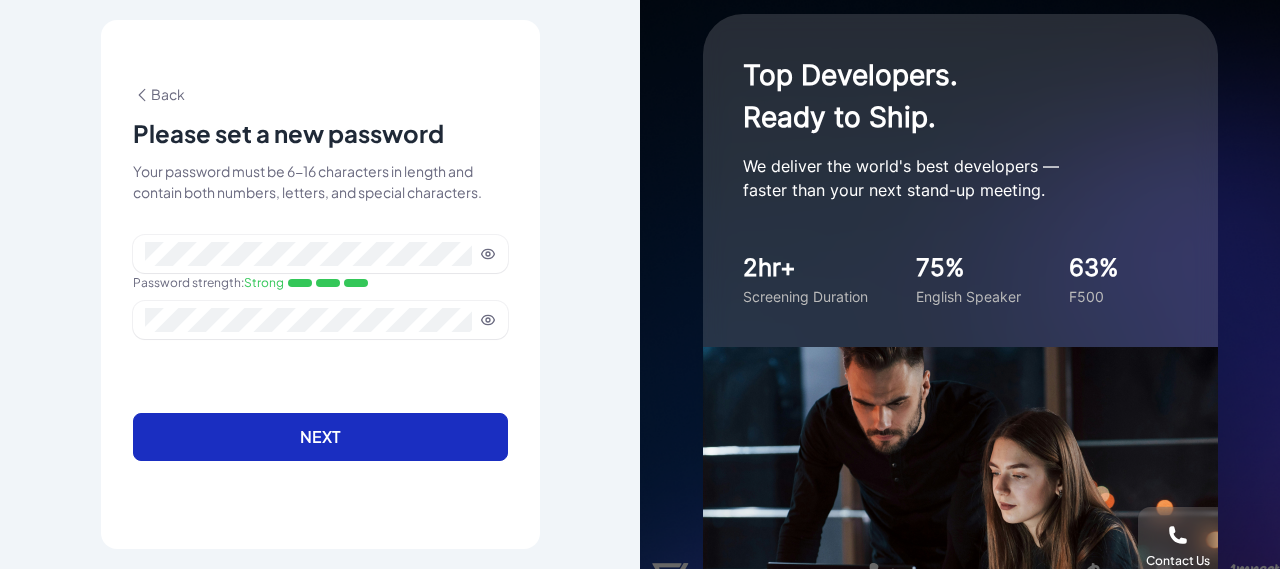 click on "Next" at bounding box center [320, 437] 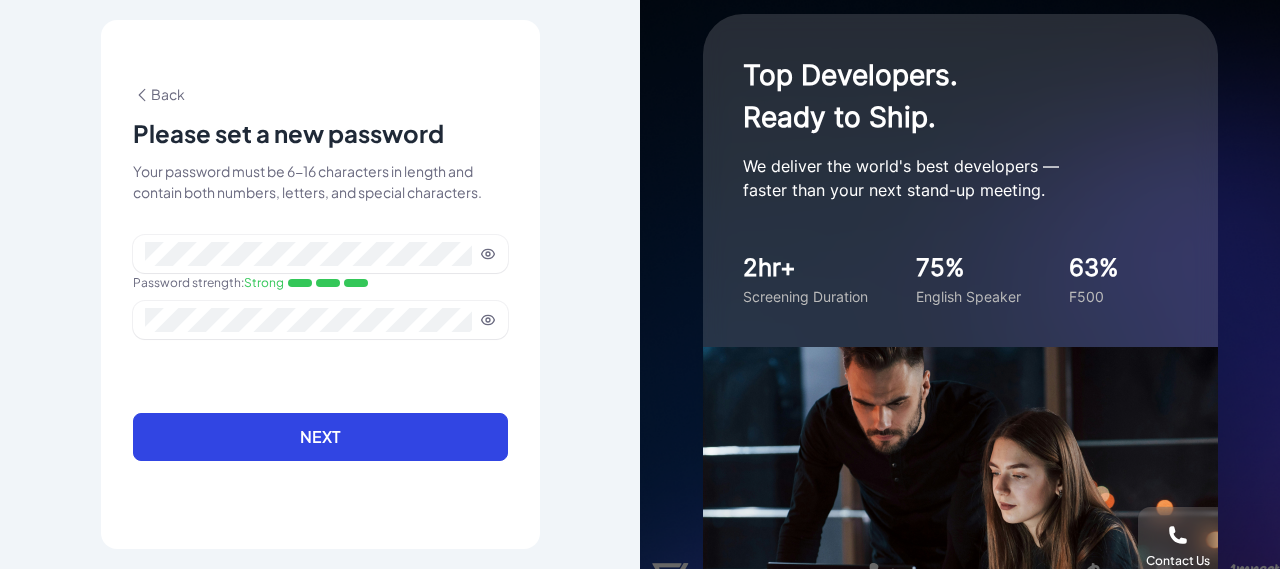 click 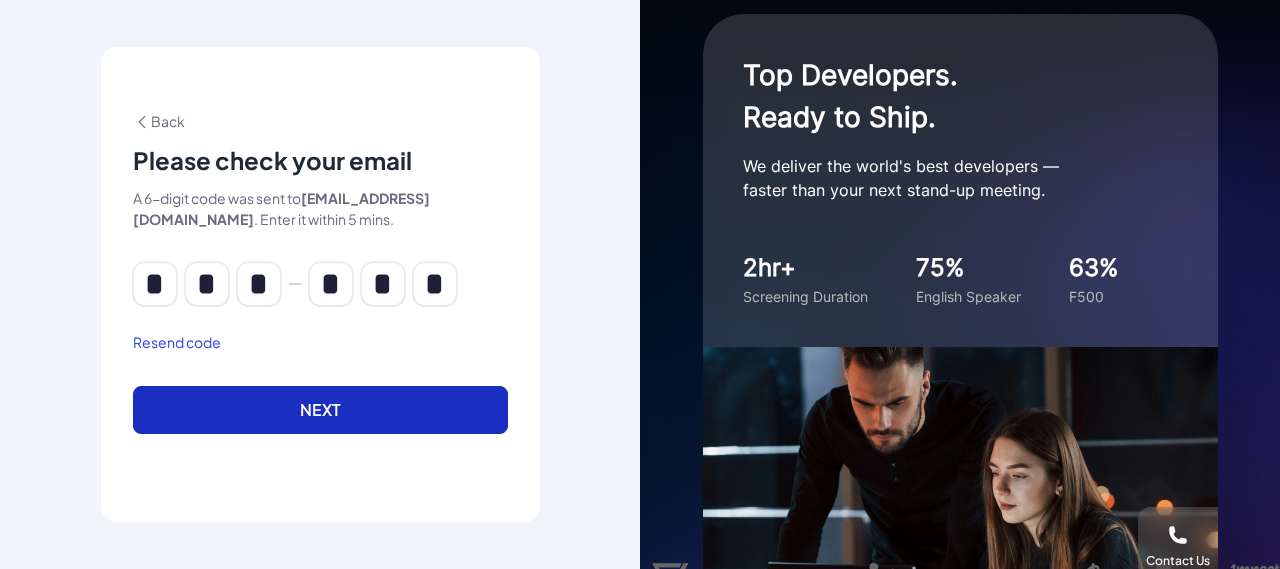 click on "Next" at bounding box center (320, 410) 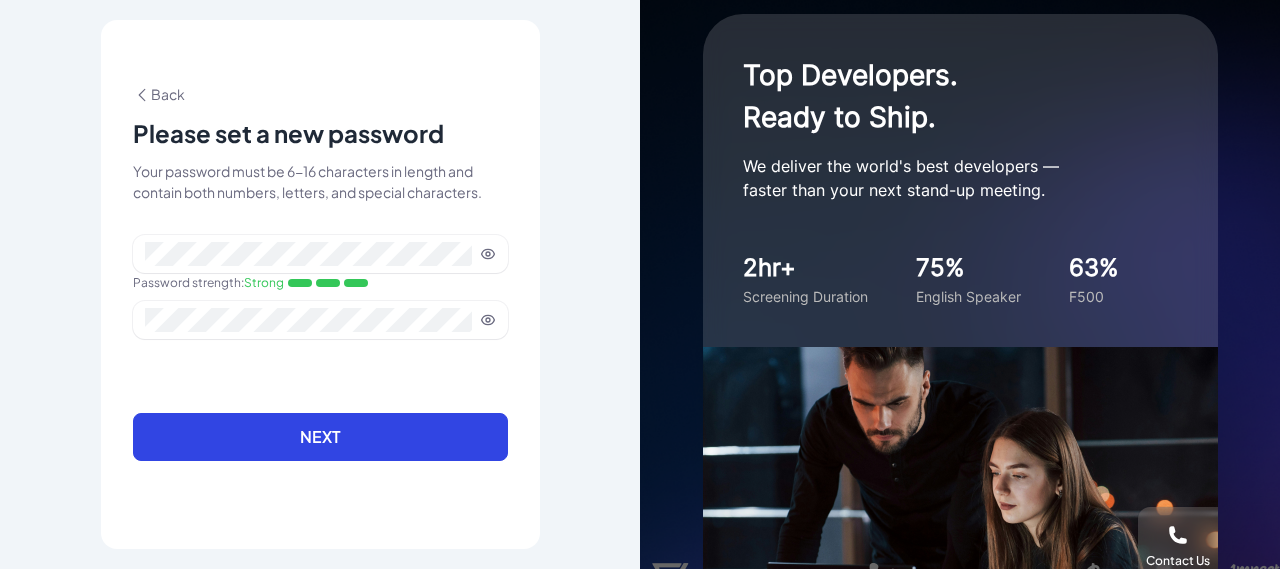 click on "Next" at bounding box center [320, 437] 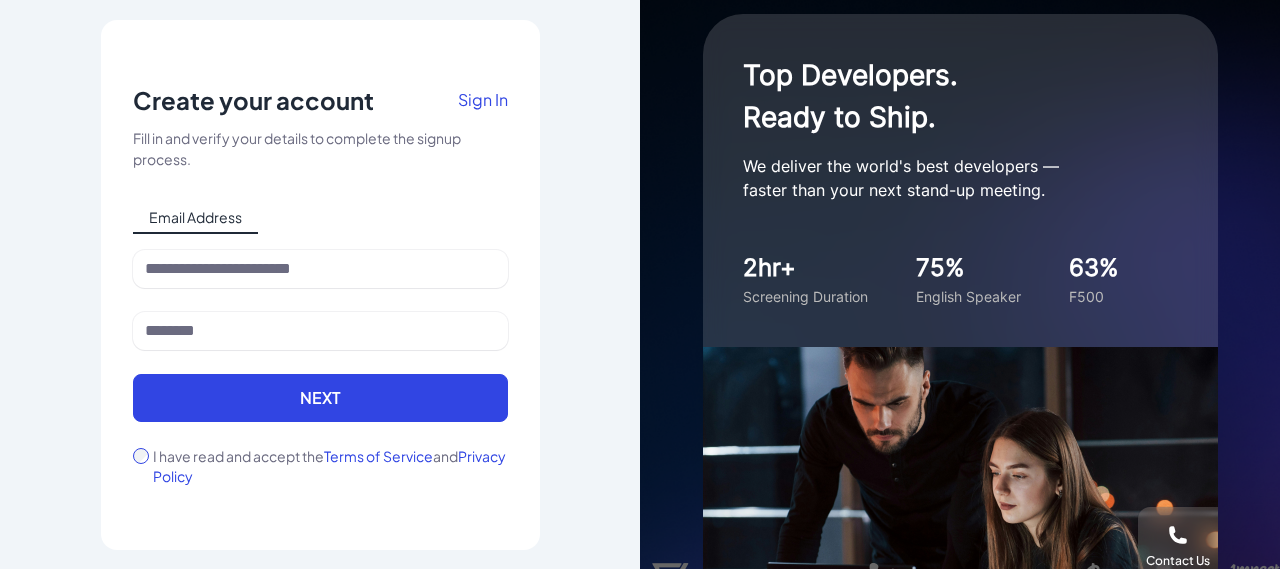 scroll, scrollTop: 0, scrollLeft: 0, axis: both 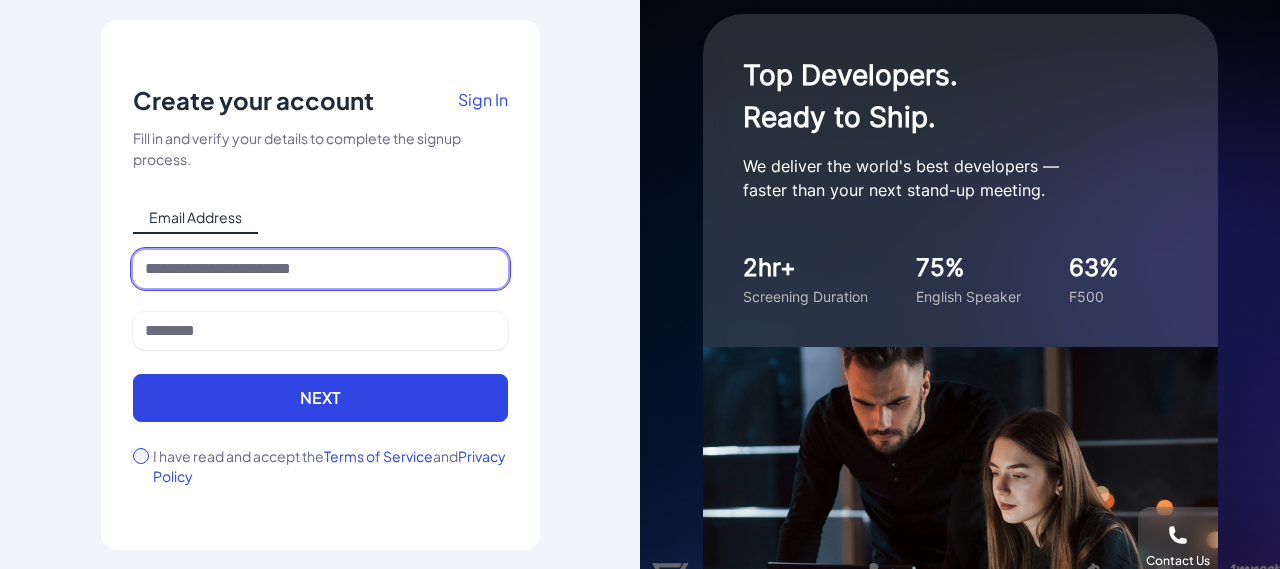 click at bounding box center [320, 269] 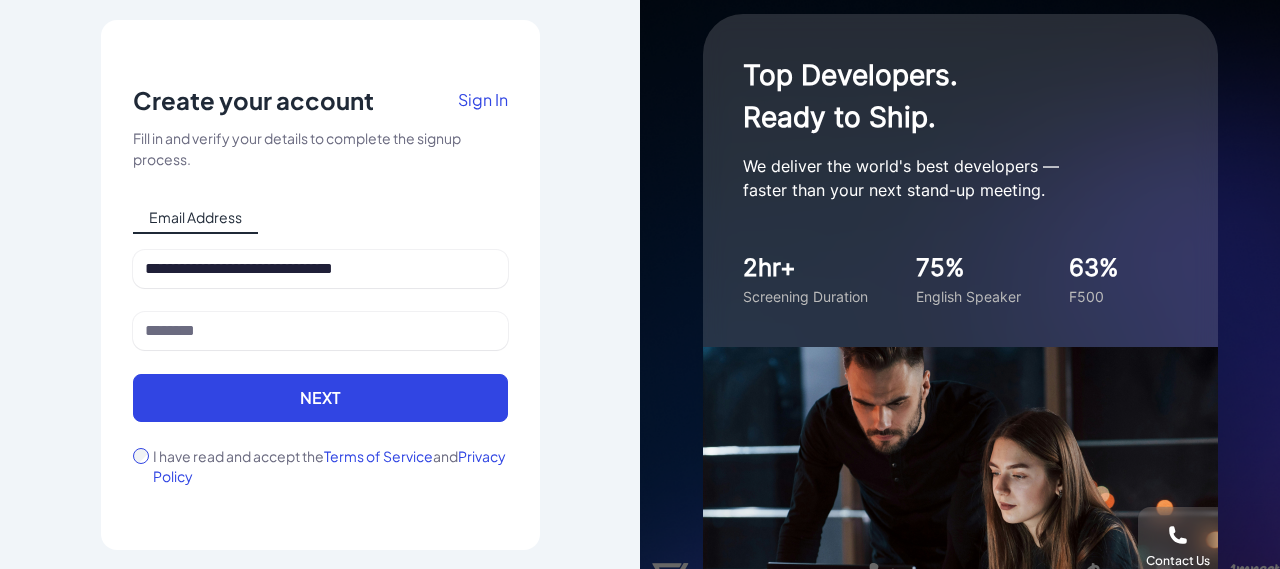 click at bounding box center [320, 343] 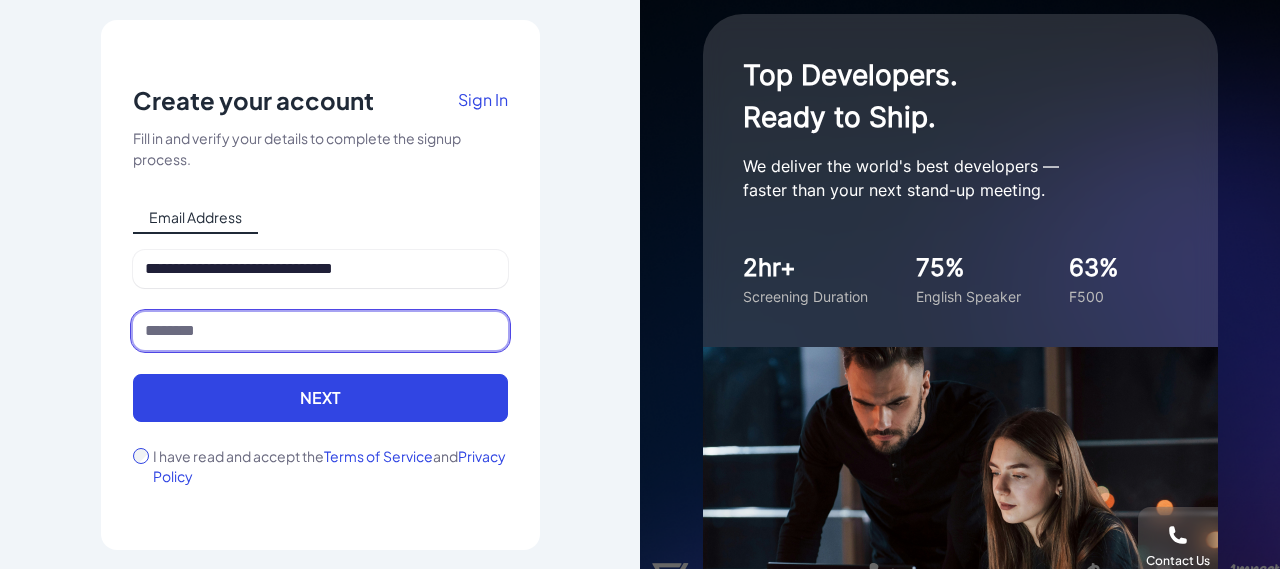 click at bounding box center [320, 331] 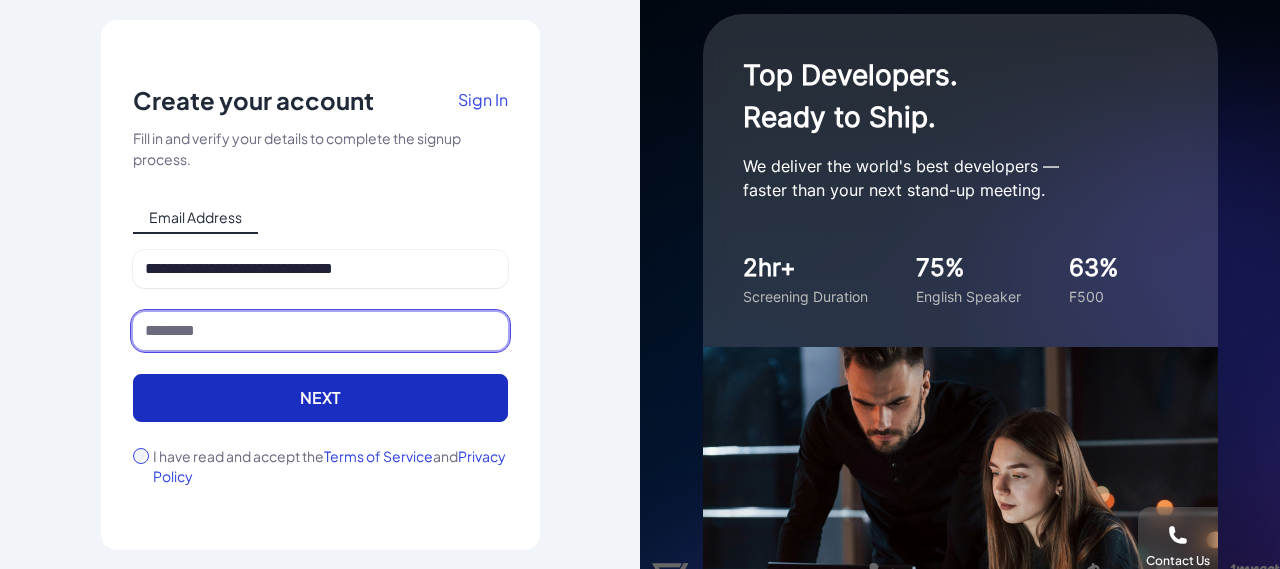 paste on "**********" 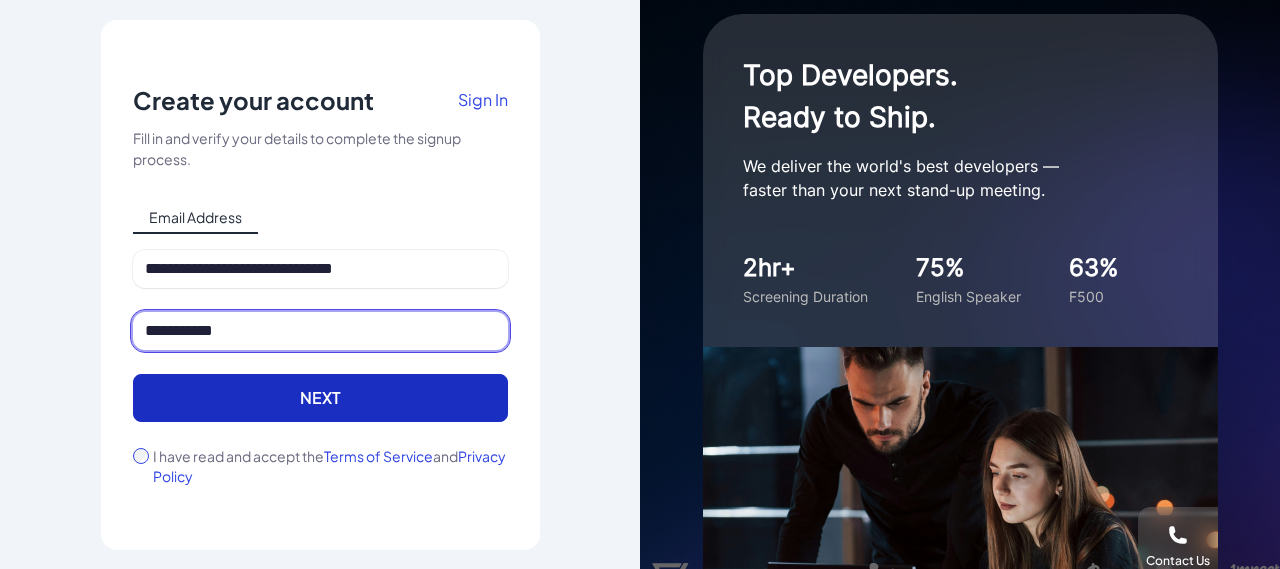 type on "**********" 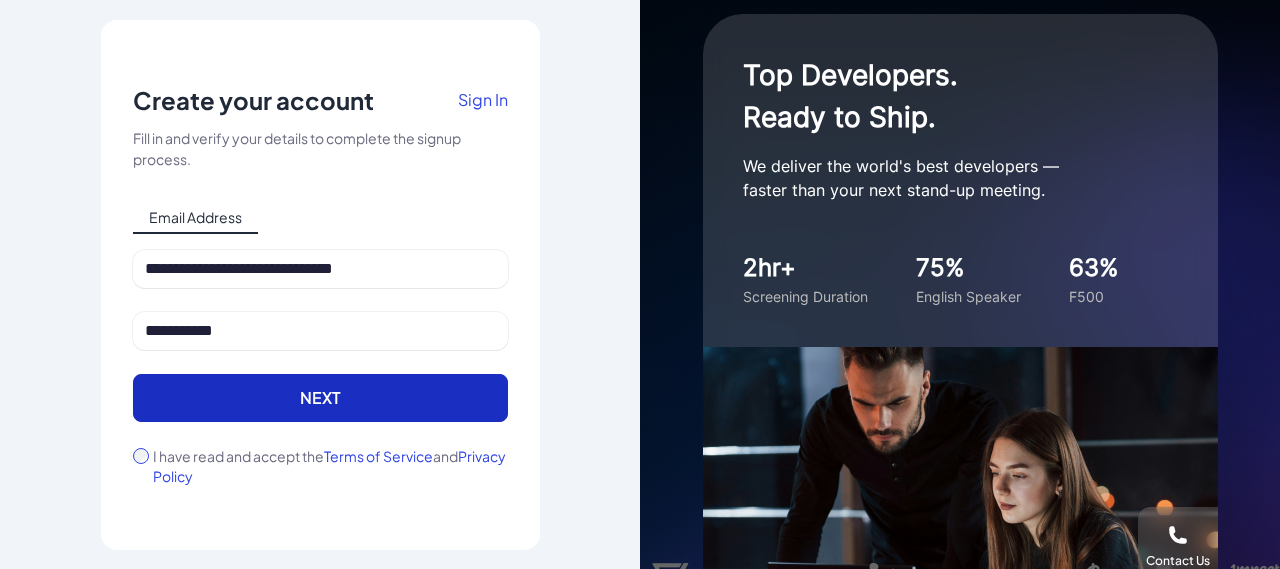 click on "Next" at bounding box center [320, 398] 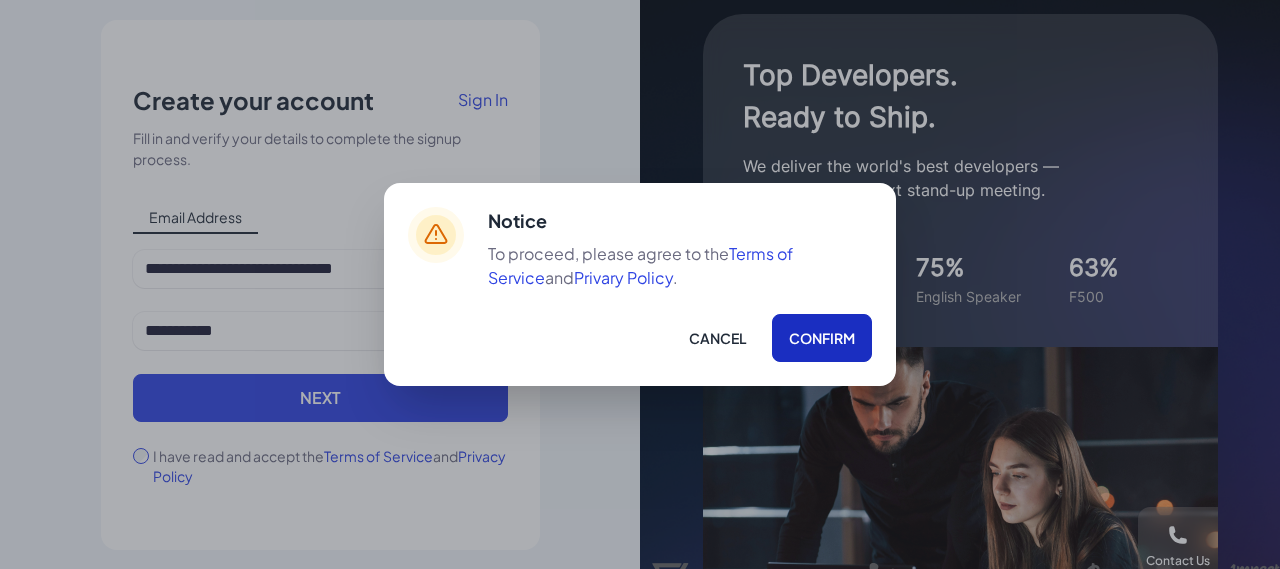 click on "Confirm" at bounding box center [822, 338] 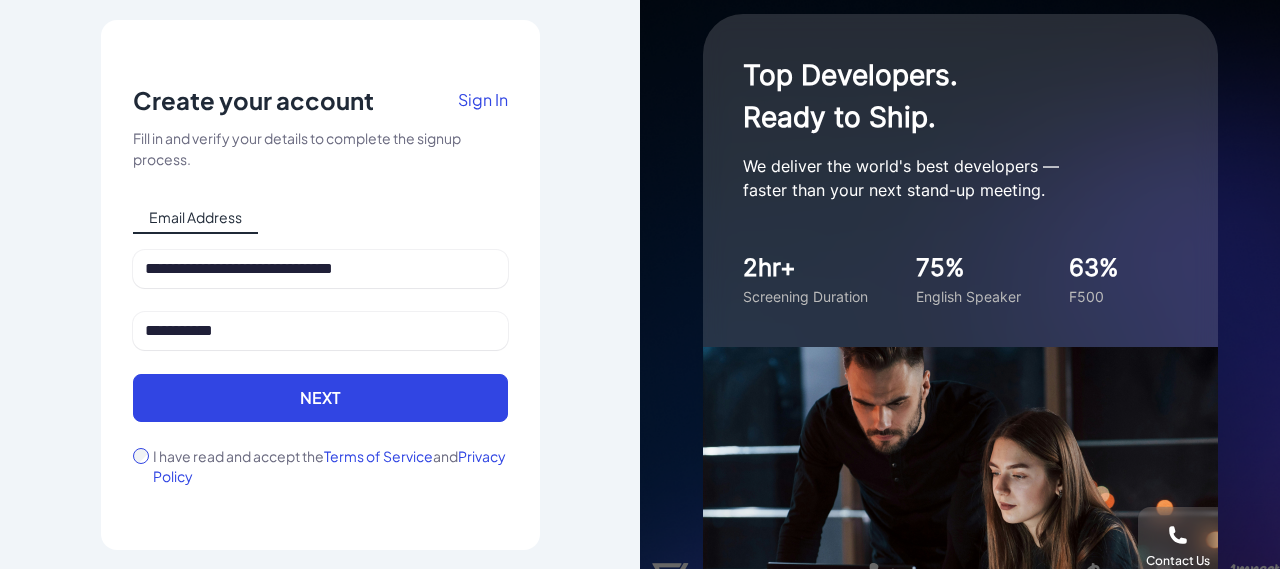 click on "**********" at bounding box center (320, 285) 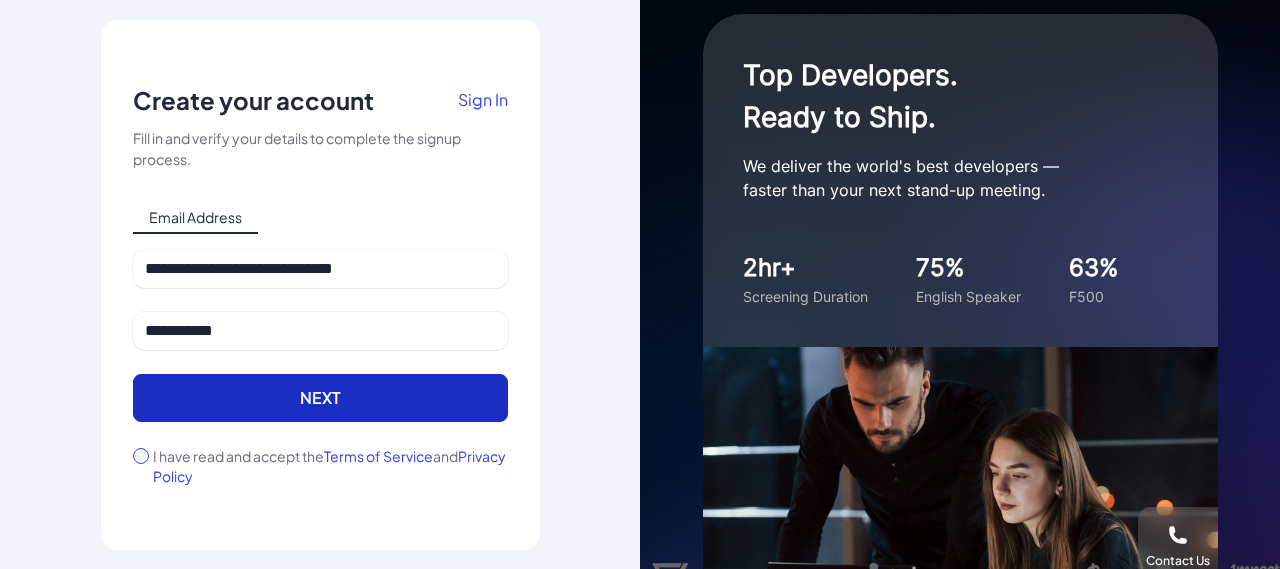 click on "Next" at bounding box center (320, 398) 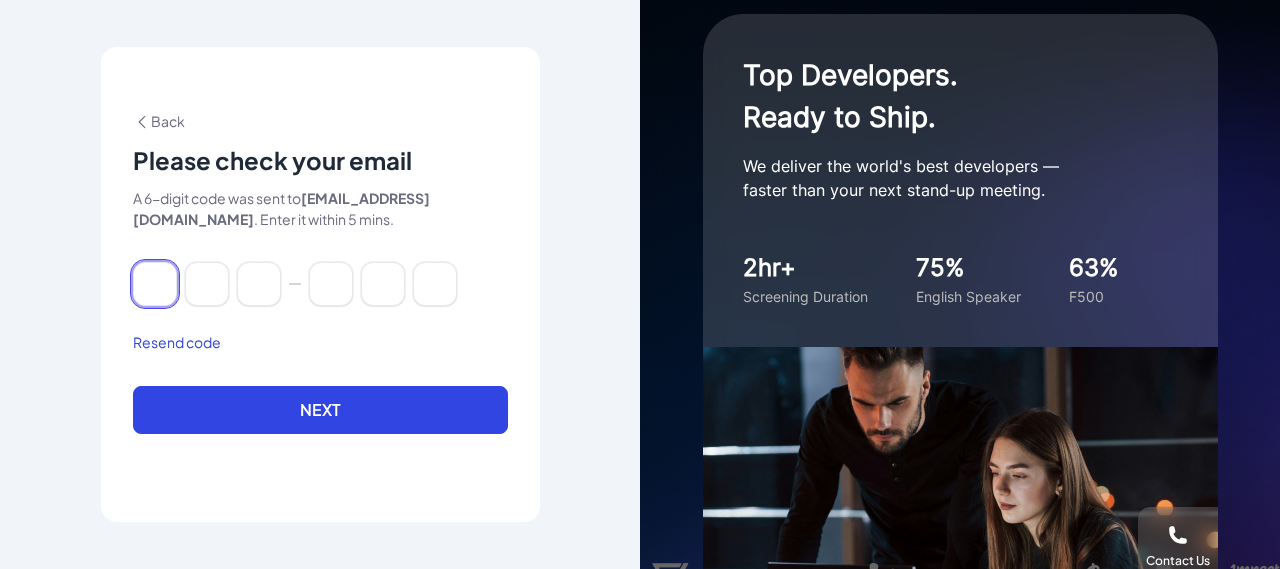 click at bounding box center (155, 284) 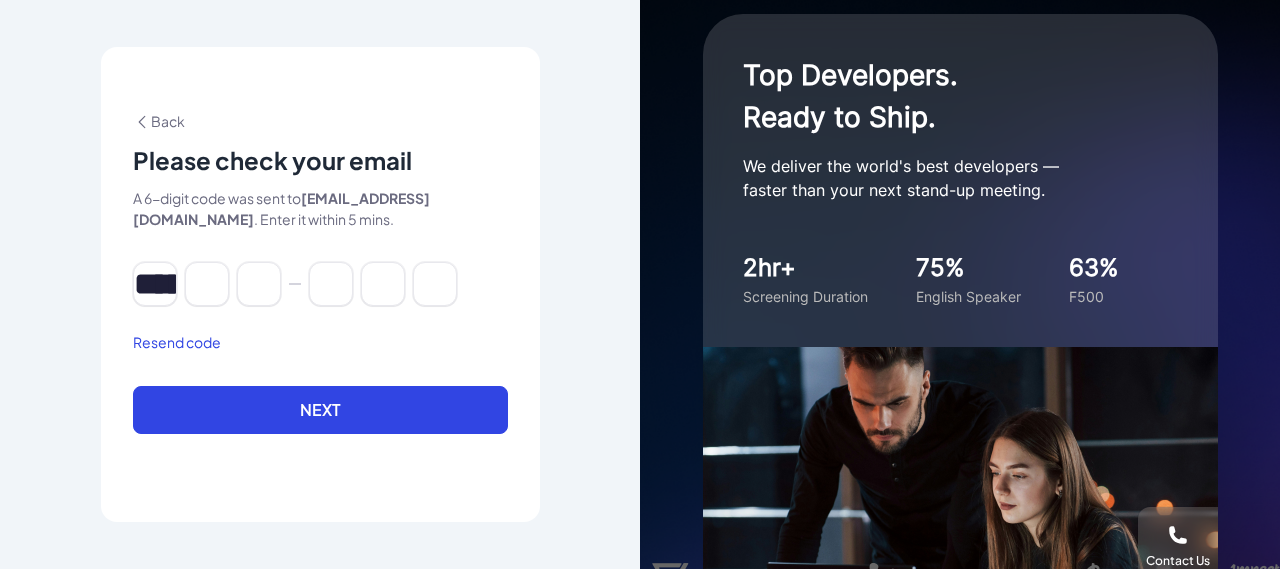 type on "*" 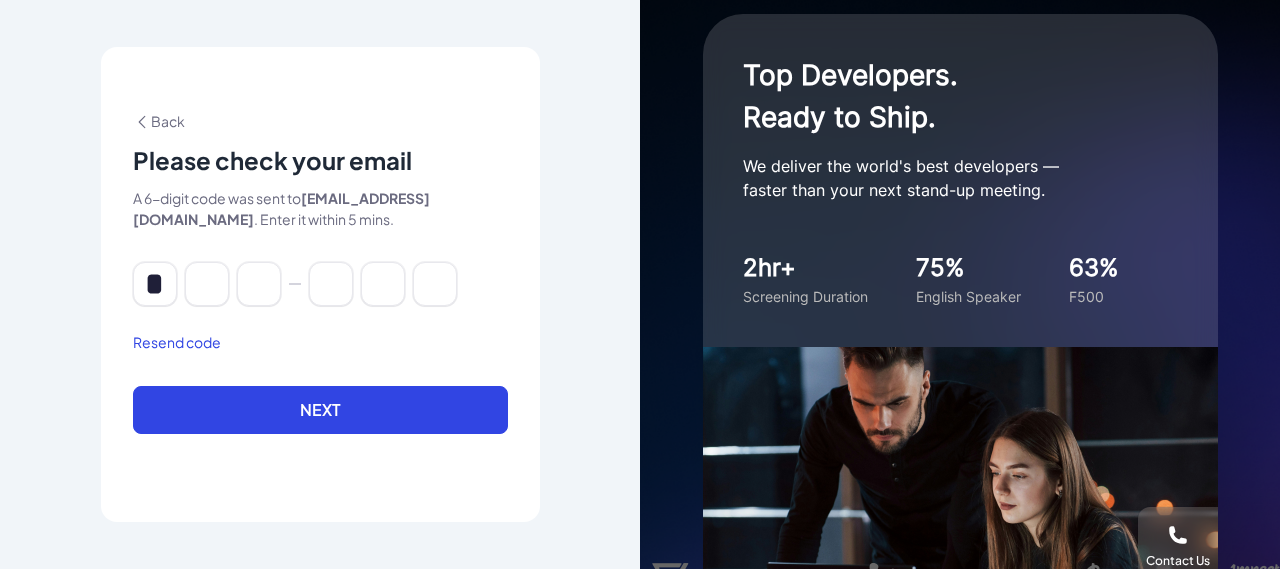 type on "*" 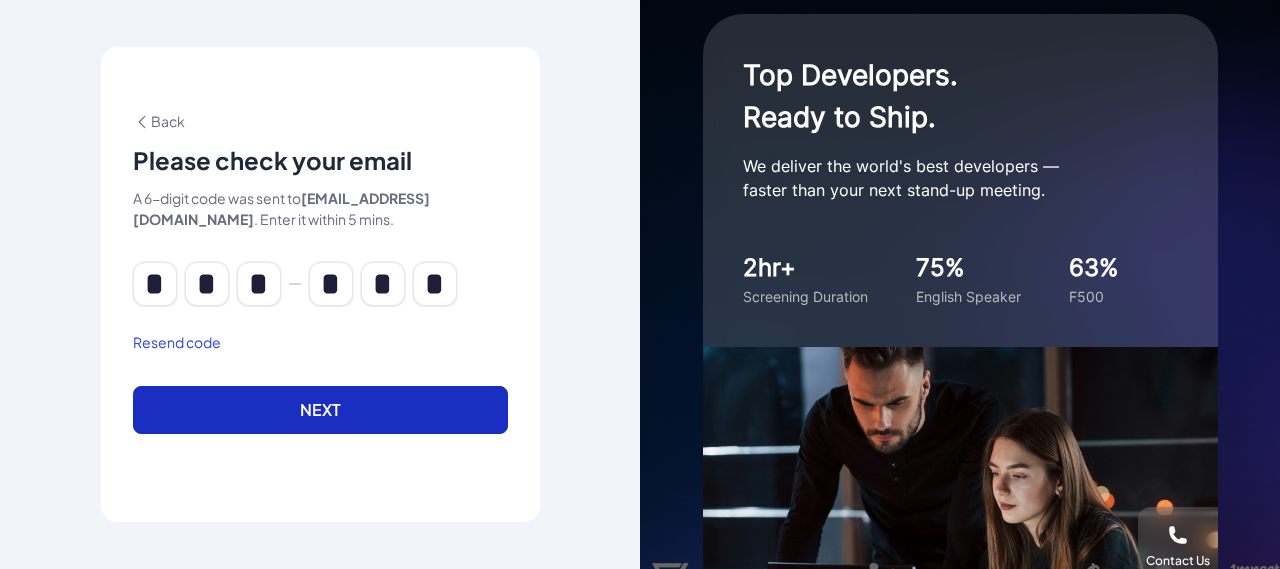 click on "Next" at bounding box center (320, 410) 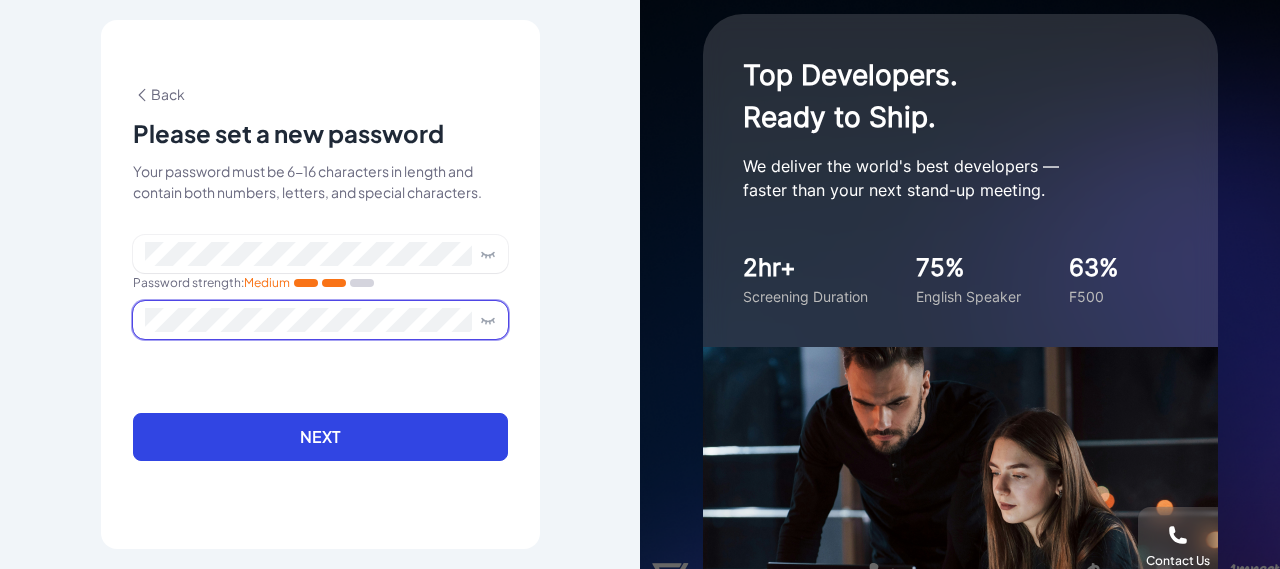 click at bounding box center (320, 320) 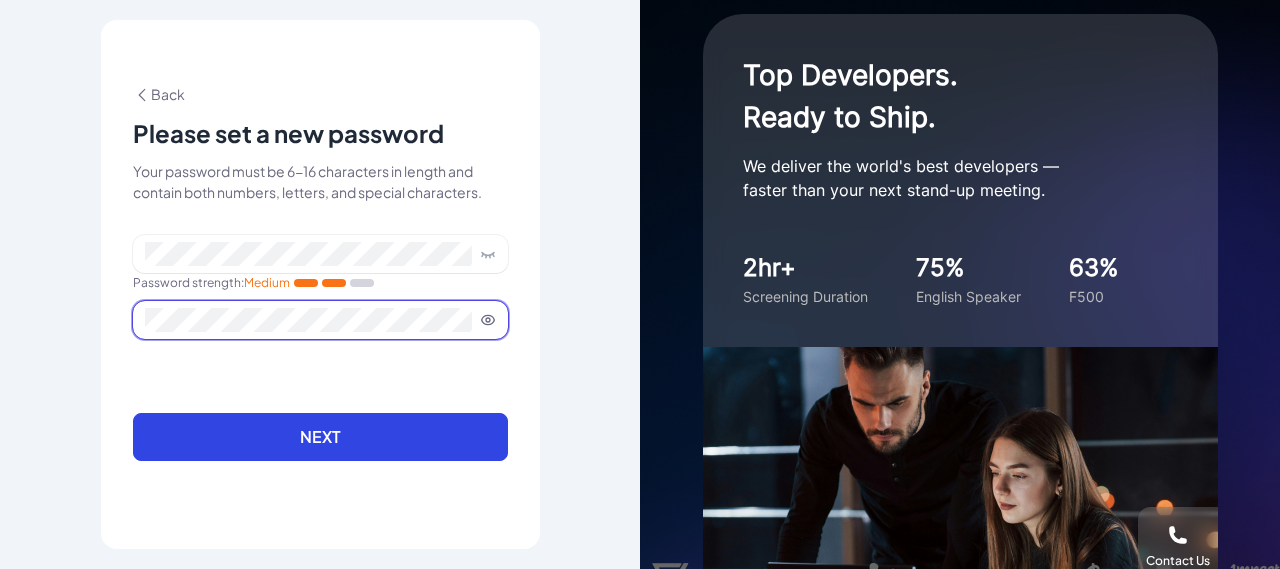 click 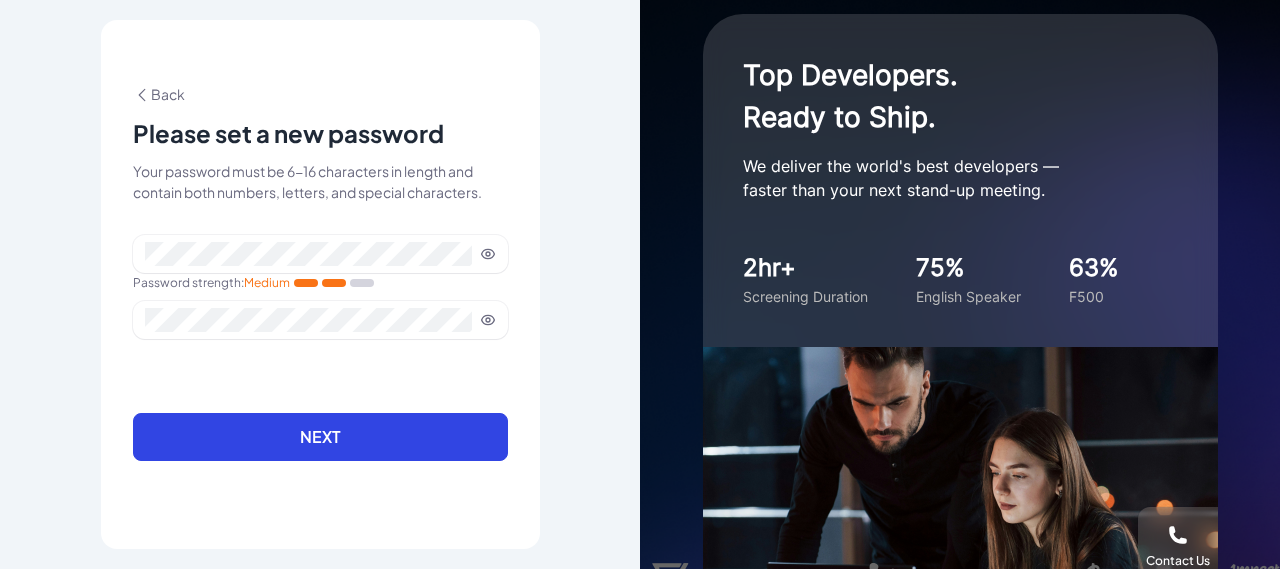 click on "Next" at bounding box center (320, 437) 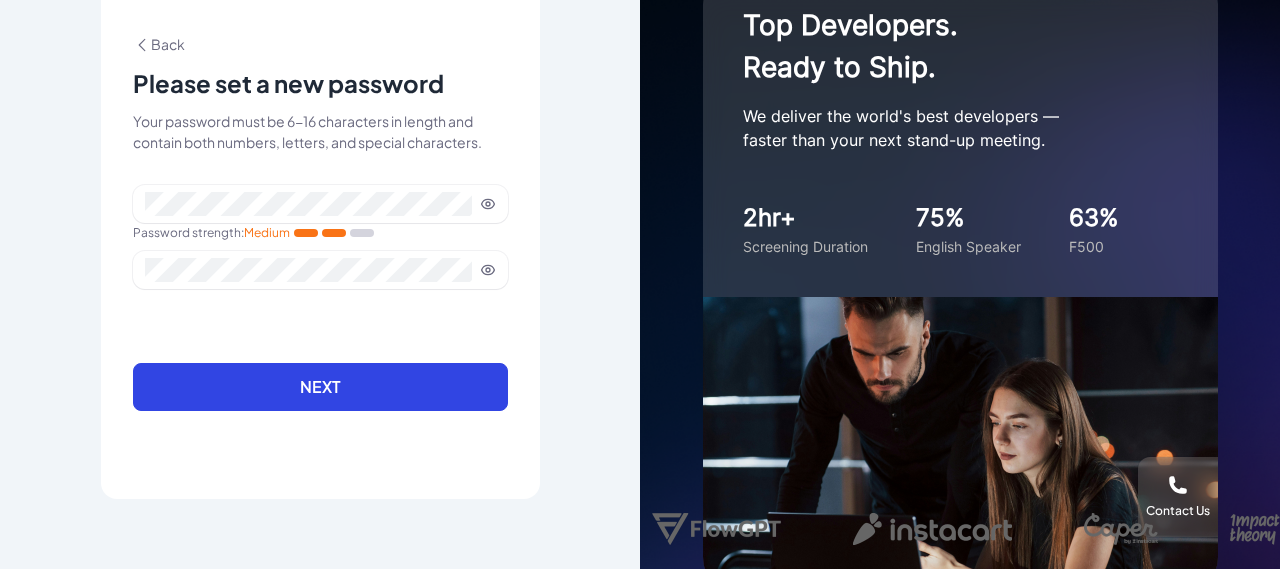 scroll, scrollTop: 77, scrollLeft: 0, axis: vertical 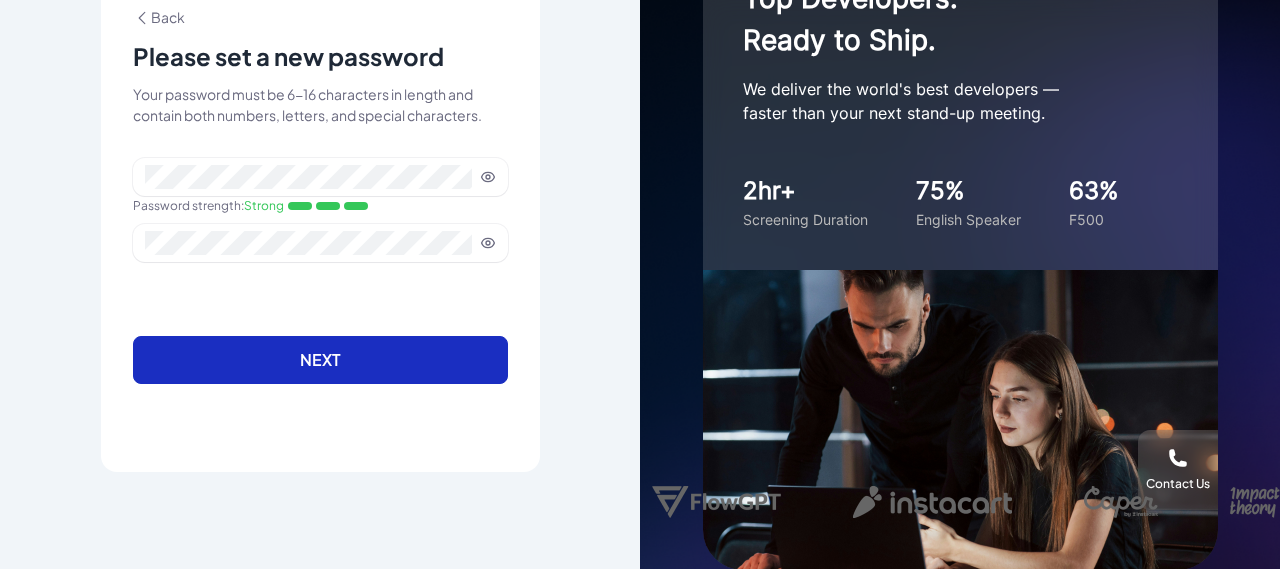 click on "Next" at bounding box center [320, 360] 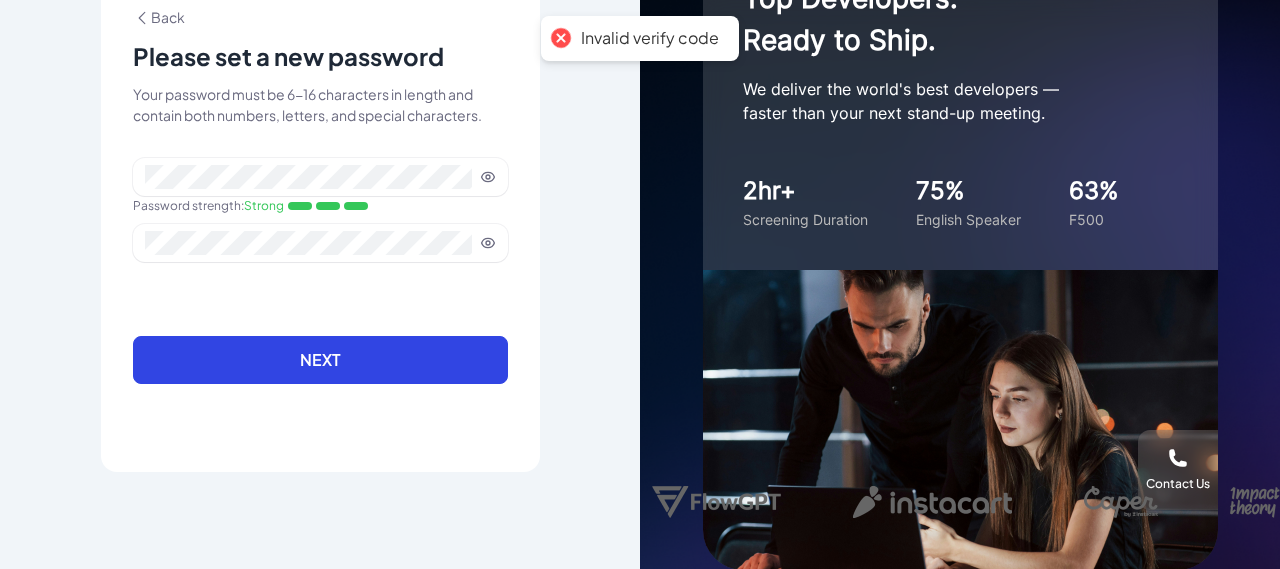 click on "Back" at bounding box center [159, 17] 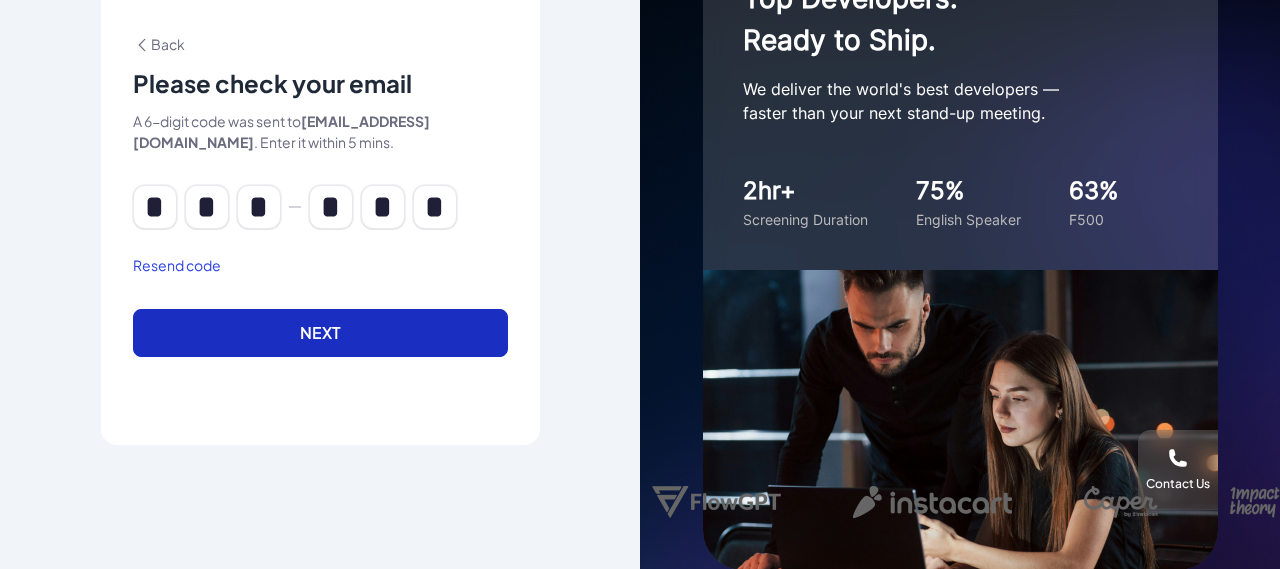 click on "Next" at bounding box center (320, 333) 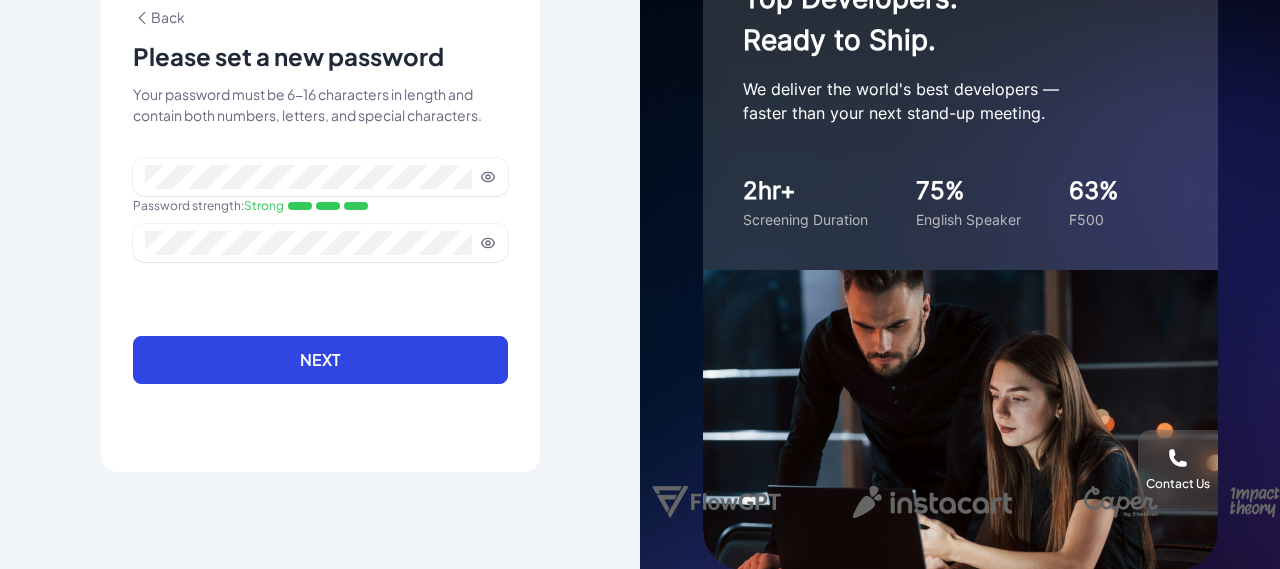 scroll, scrollTop: 60, scrollLeft: 0, axis: vertical 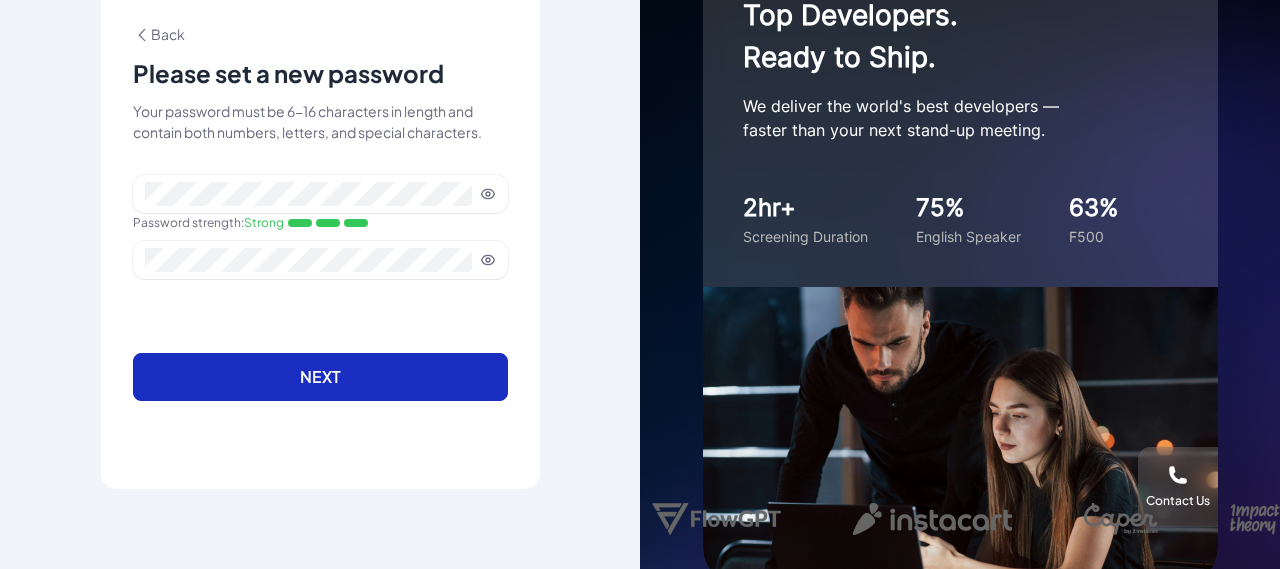 click on "Next" at bounding box center [320, 377] 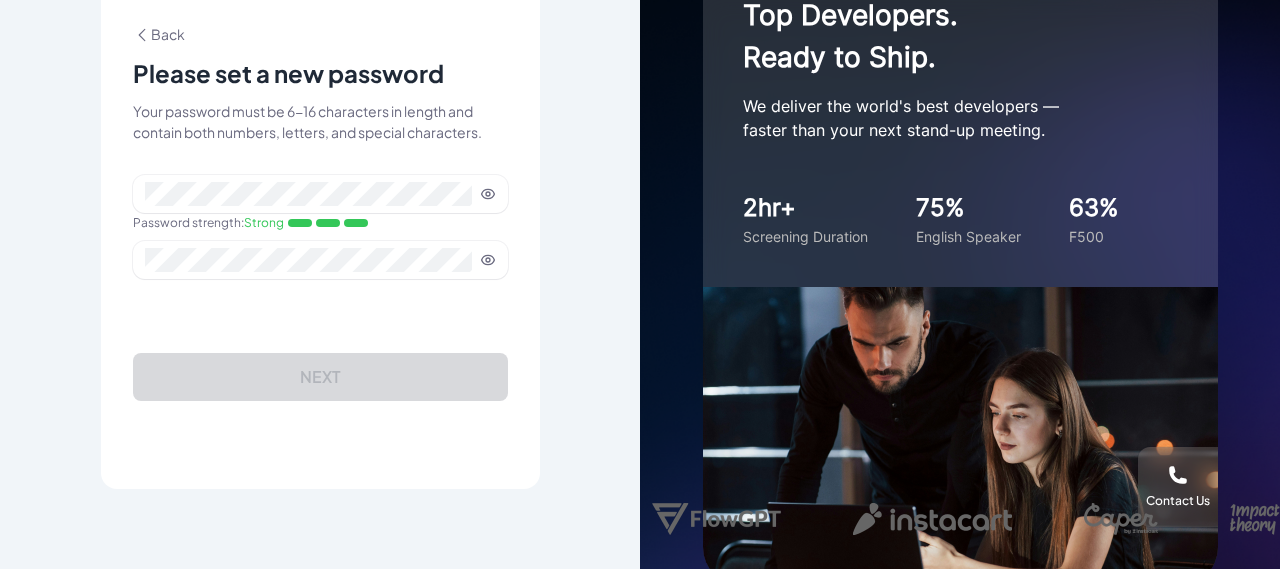 click on "Password strength :  Strong Next" at bounding box center (320, 300) 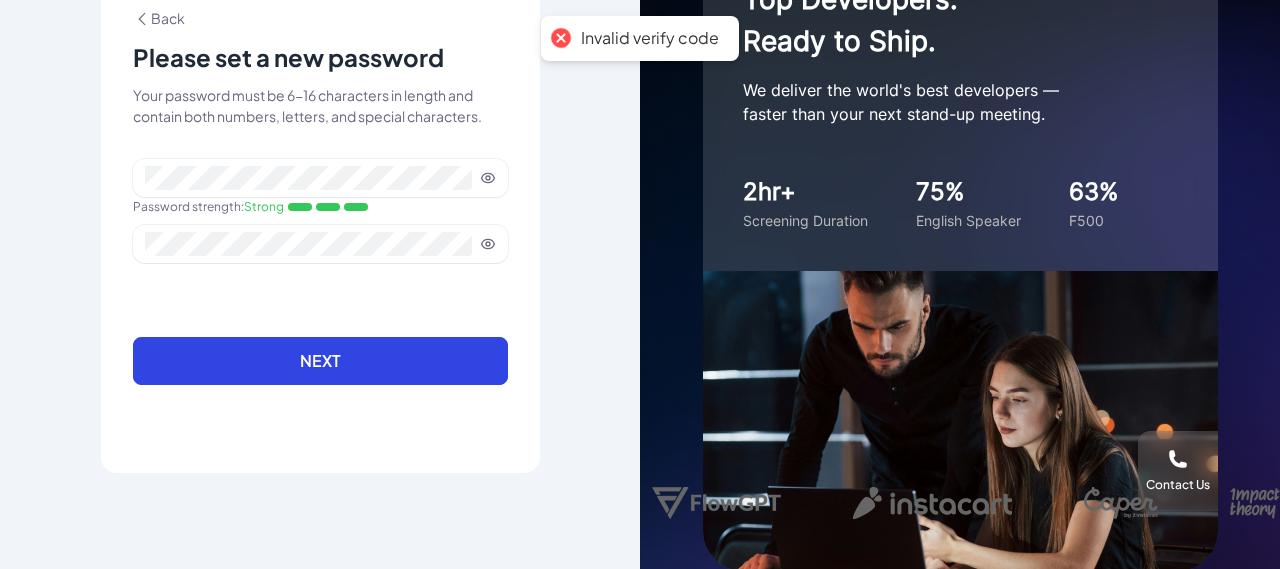 scroll, scrollTop: 77, scrollLeft: 0, axis: vertical 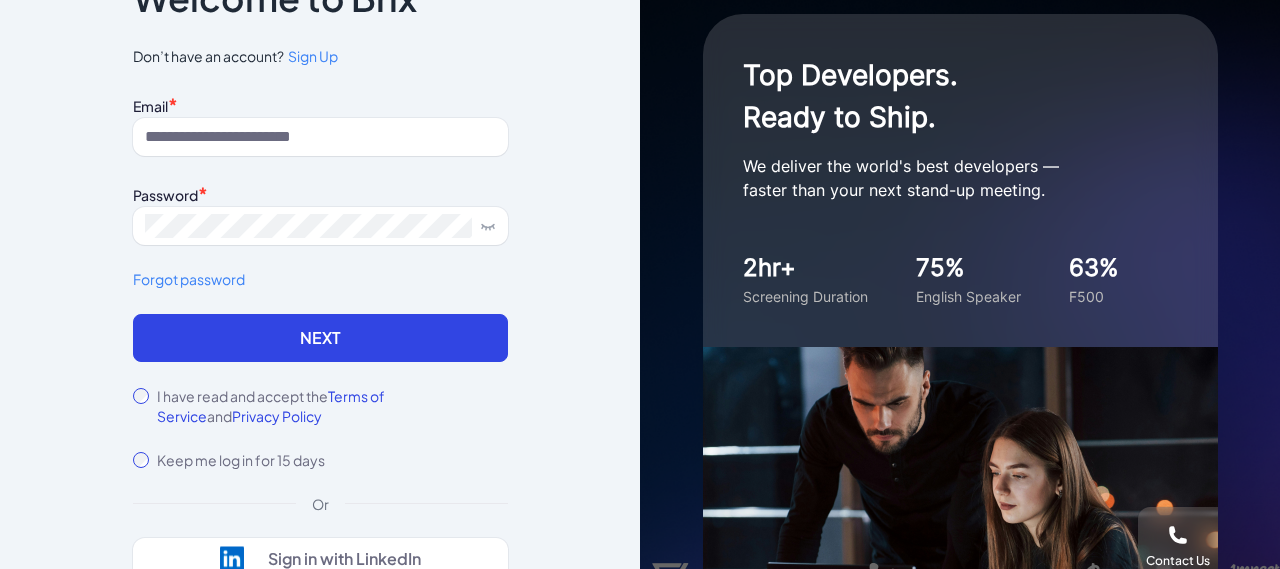 click on "Email *" at bounding box center (320, 104) 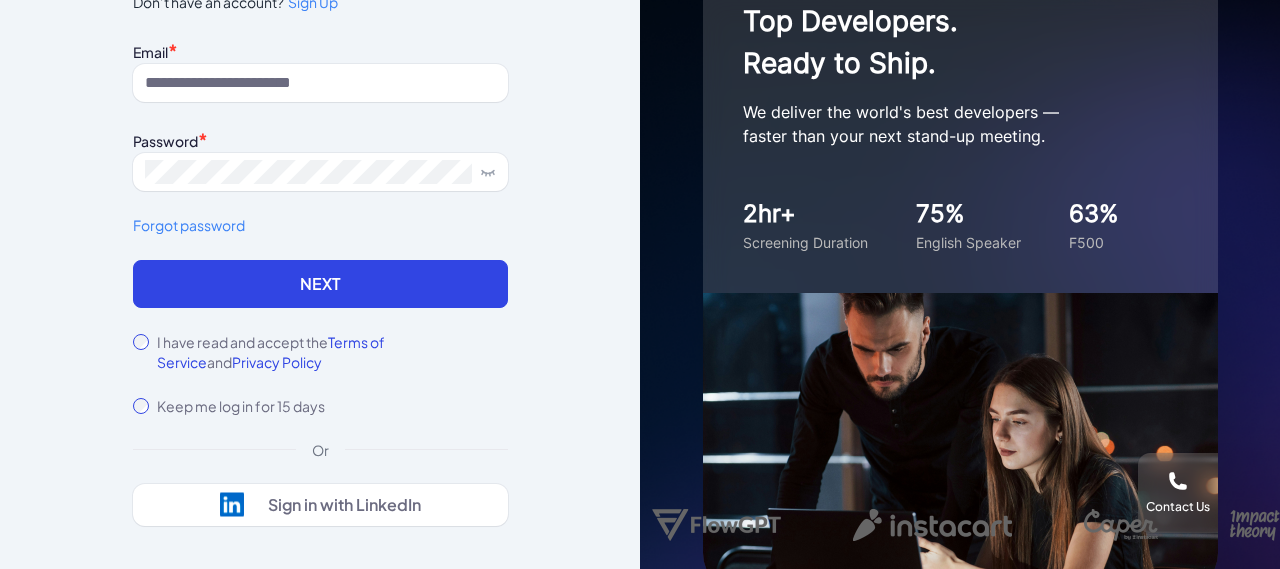 scroll, scrollTop: 82, scrollLeft: 0, axis: vertical 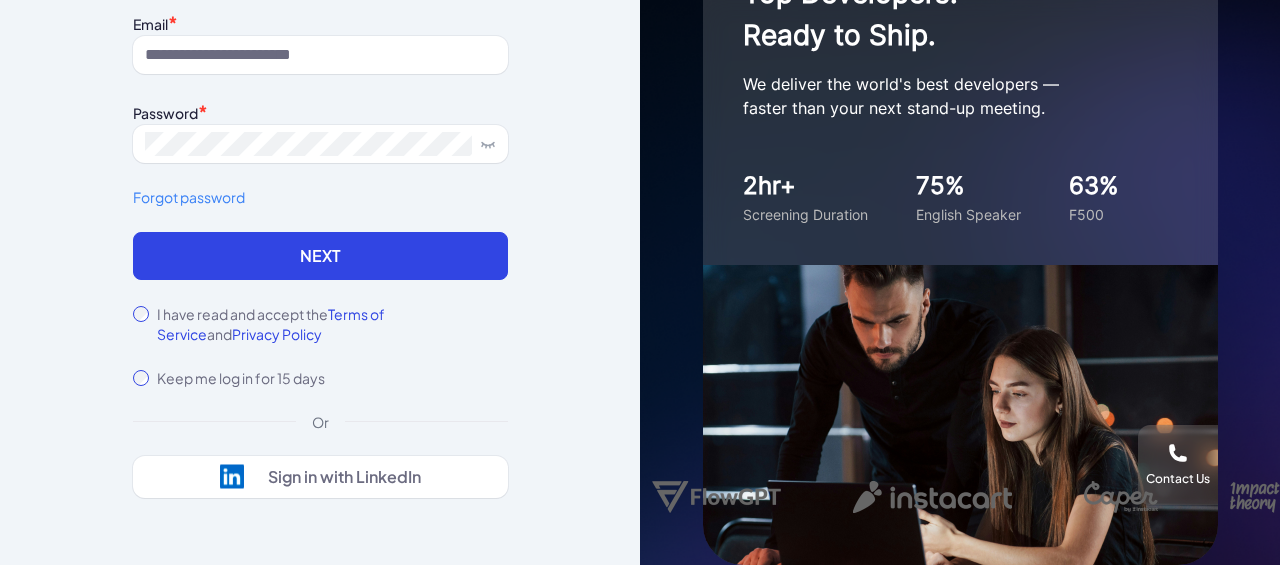 click on "I have read and accept the  Terms of Service  and  Privacy Policy Keep me log in for 15 days" at bounding box center (320, 346) 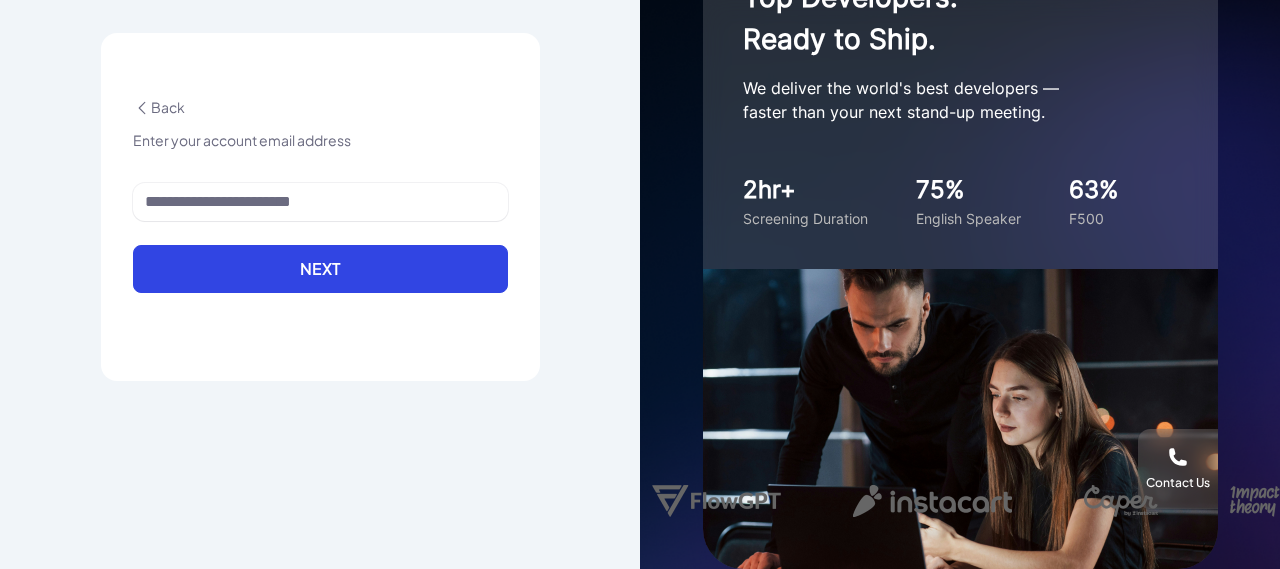 scroll, scrollTop: 77, scrollLeft: 0, axis: vertical 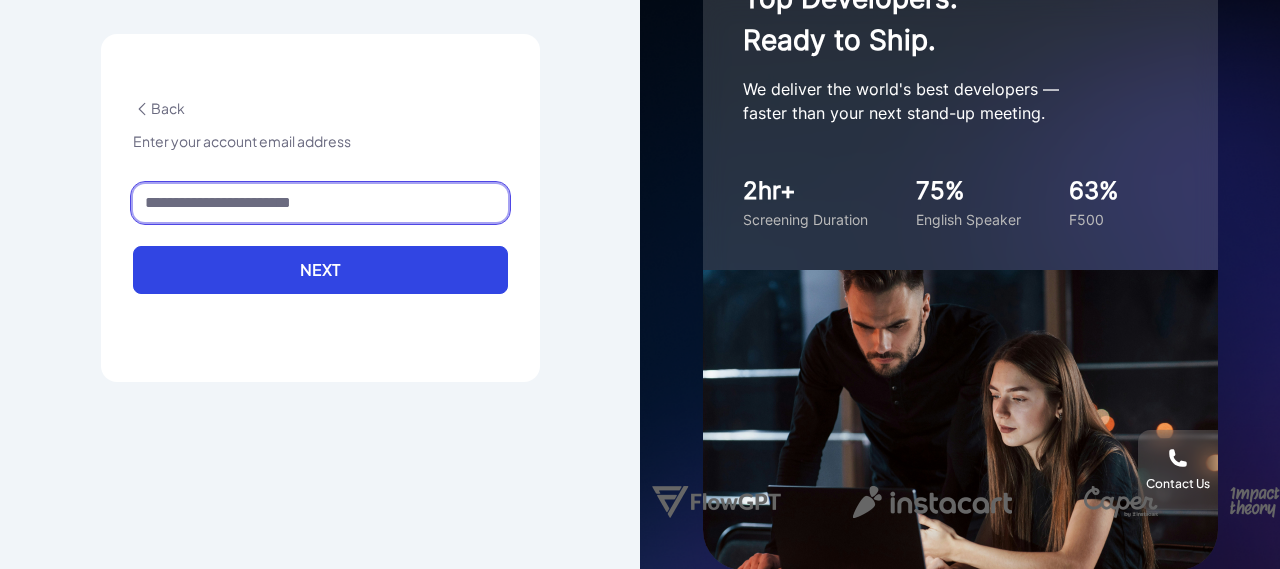 click at bounding box center [320, 203] 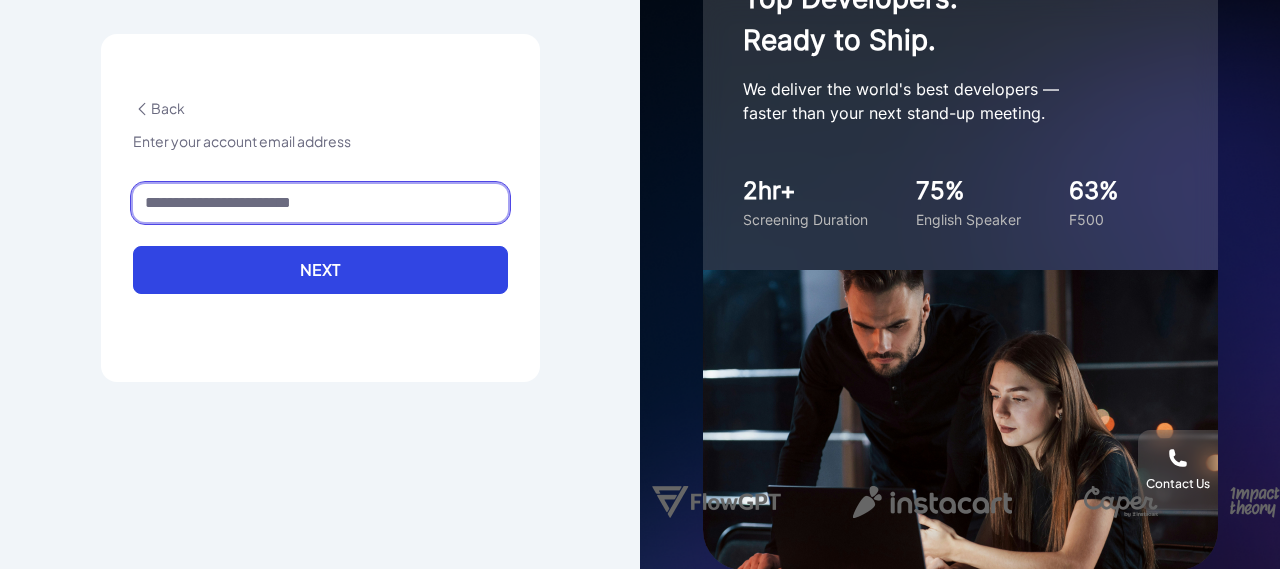 type on "**********" 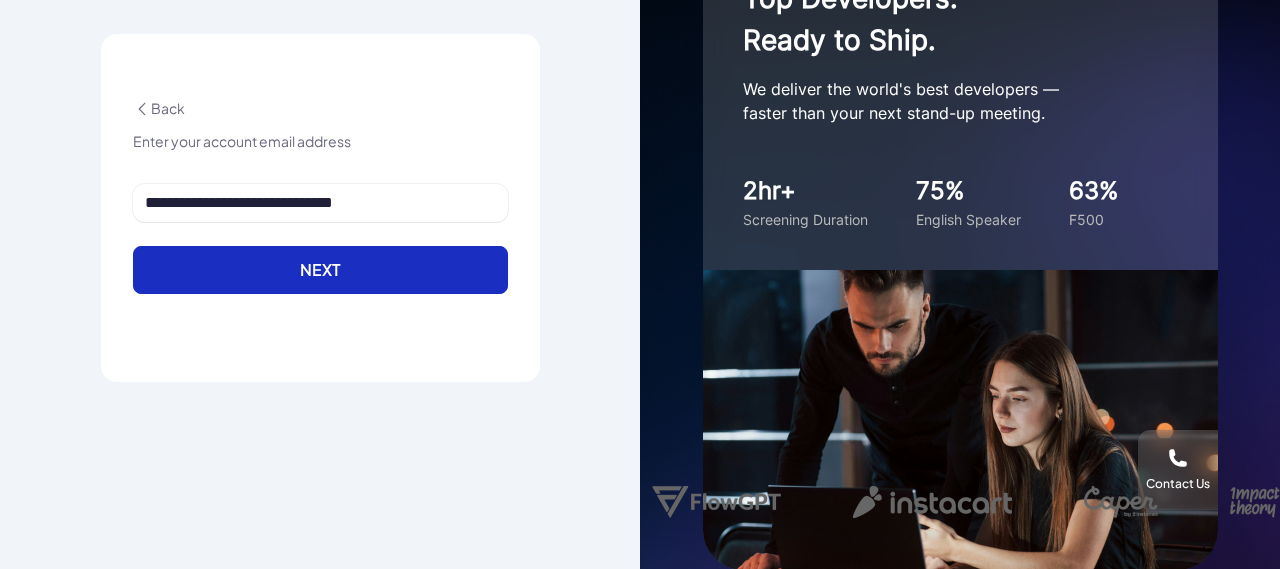 click on "Next" at bounding box center (320, 270) 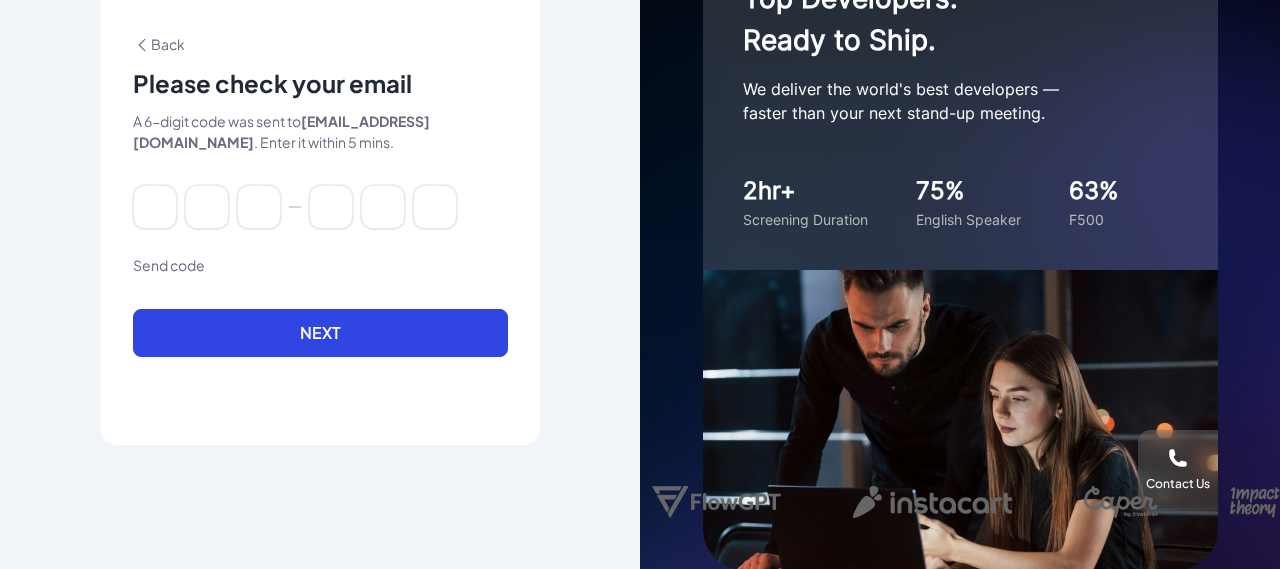scroll, scrollTop: 3, scrollLeft: 0, axis: vertical 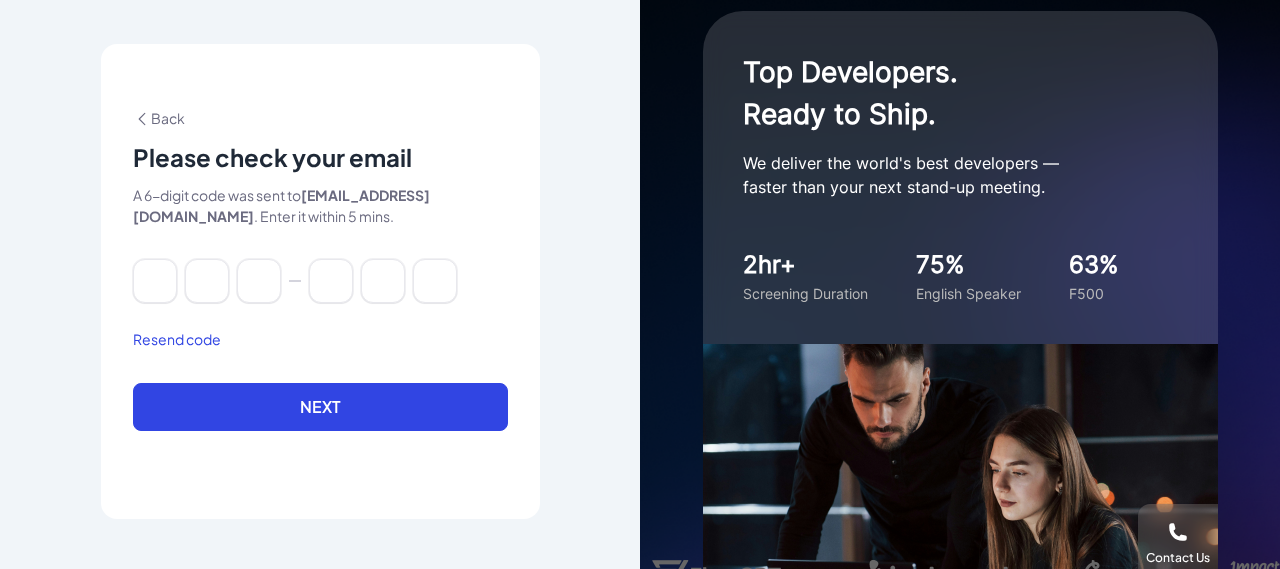 drag, startPoint x: 177, startPoint y: 286, endPoint x: 137, endPoint y: 306, distance: 44.72136 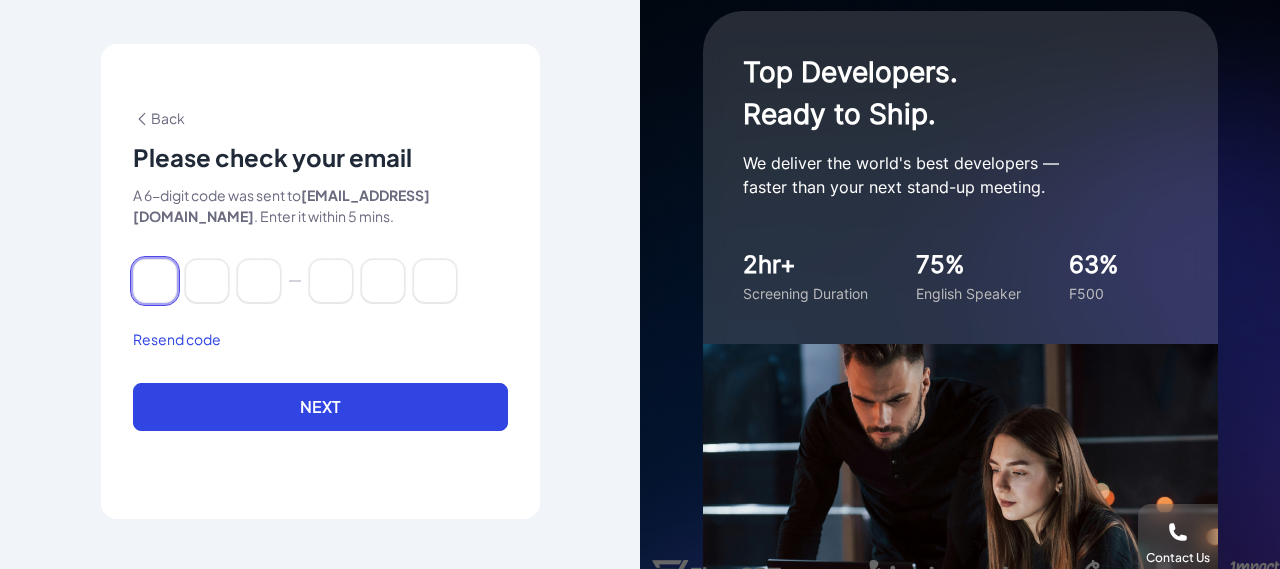 click at bounding box center [155, 281] 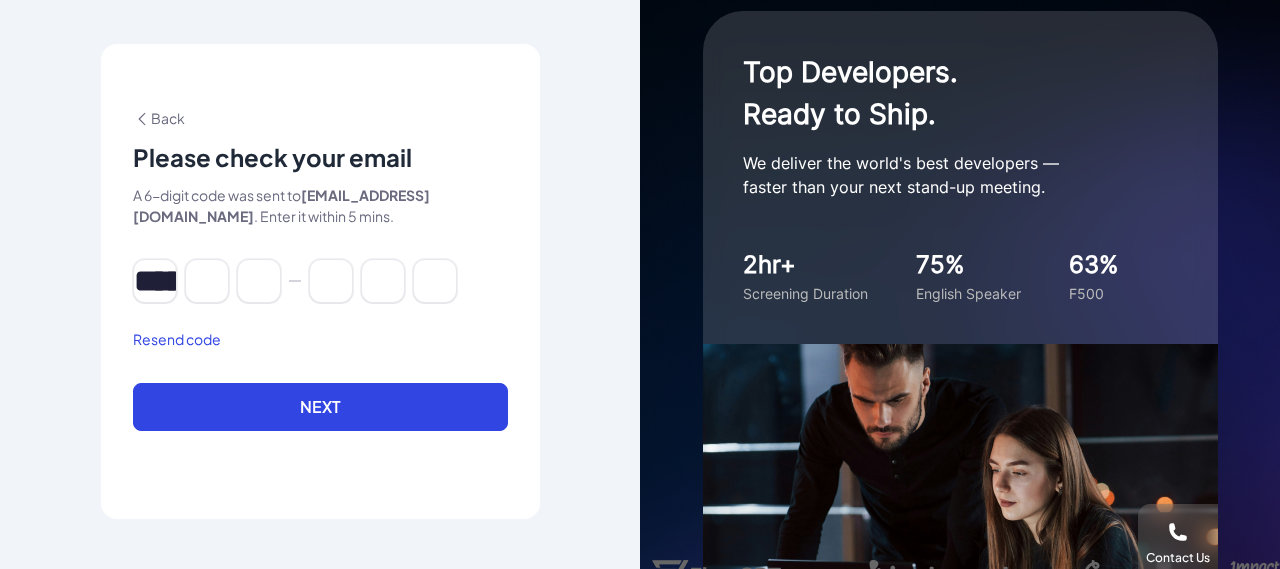 type on "*" 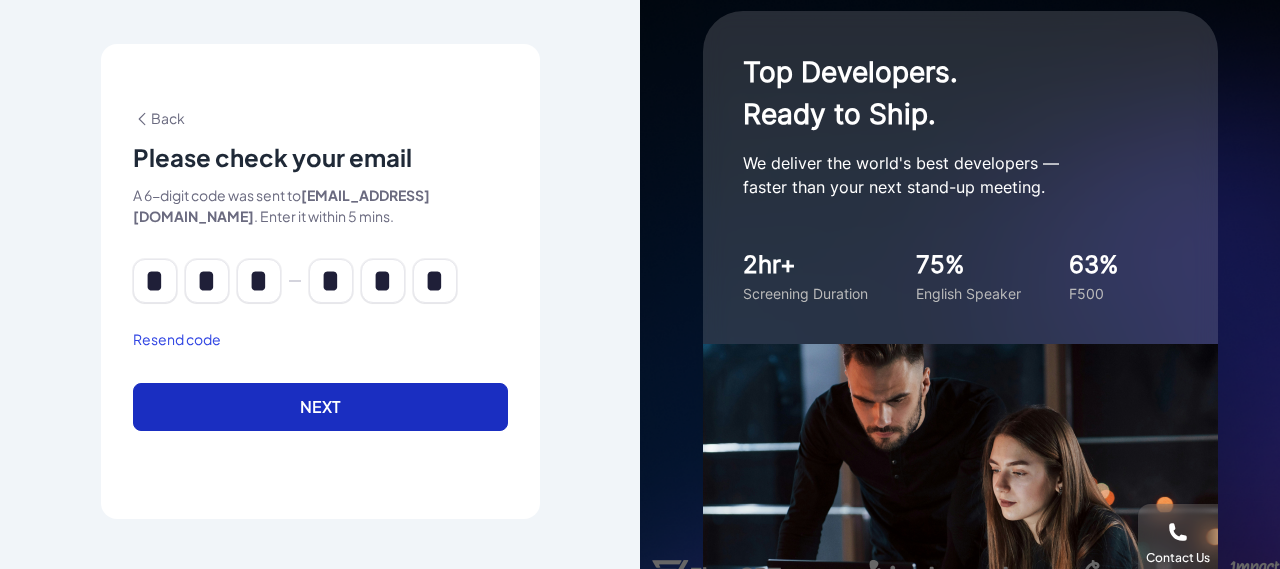 click on "Next" at bounding box center [320, 407] 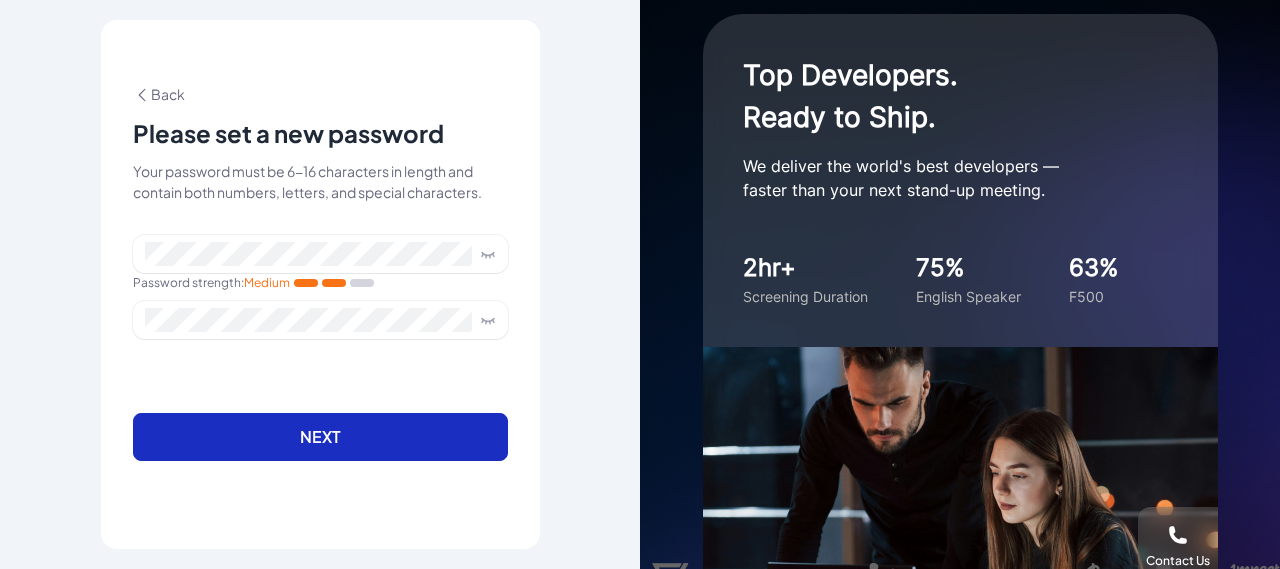 click on "Next" at bounding box center [320, 437] 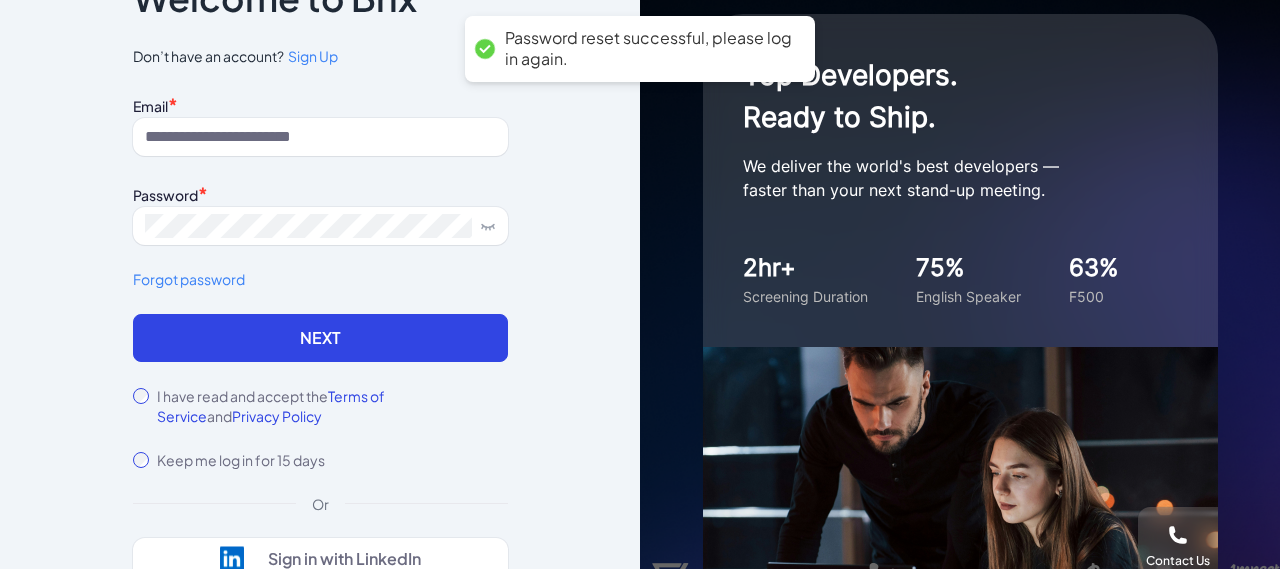 click on "Email *" at bounding box center (320, 104) 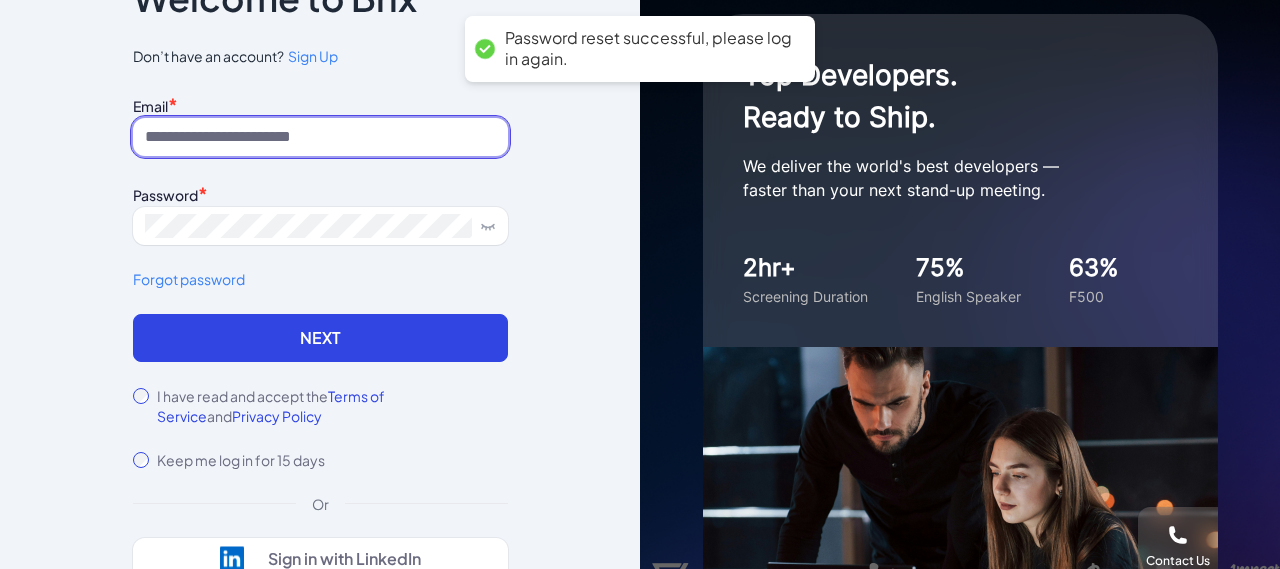 click at bounding box center [320, 137] 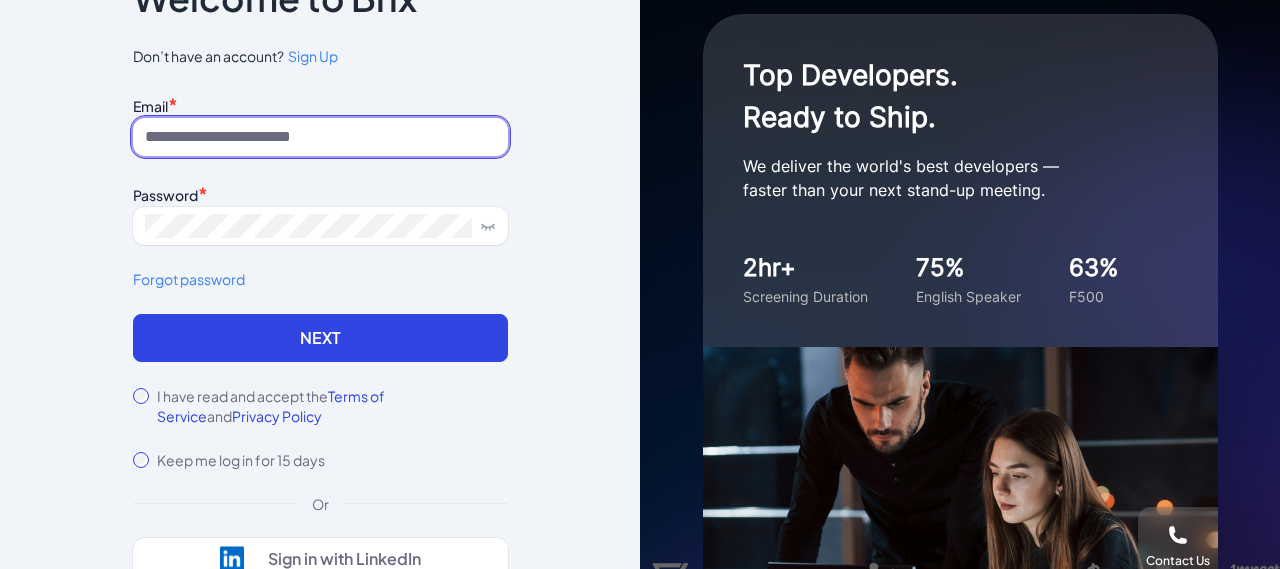 type on "**********" 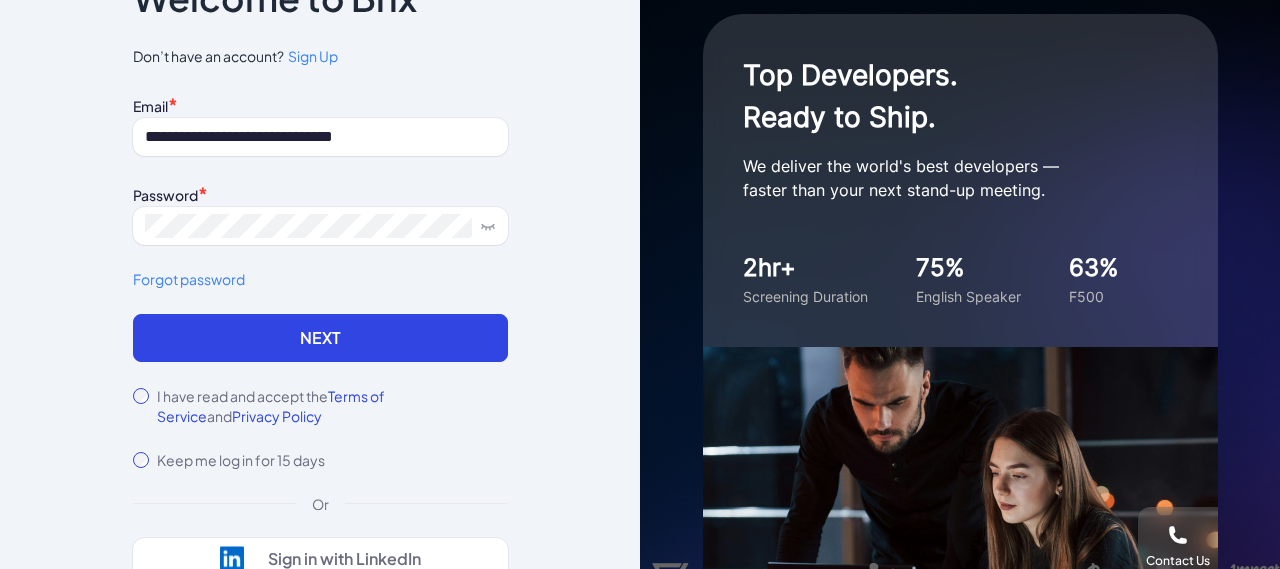 drag, startPoint x: 193, startPoint y: 381, endPoint x: 184, endPoint y: 395, distance: 16.643316 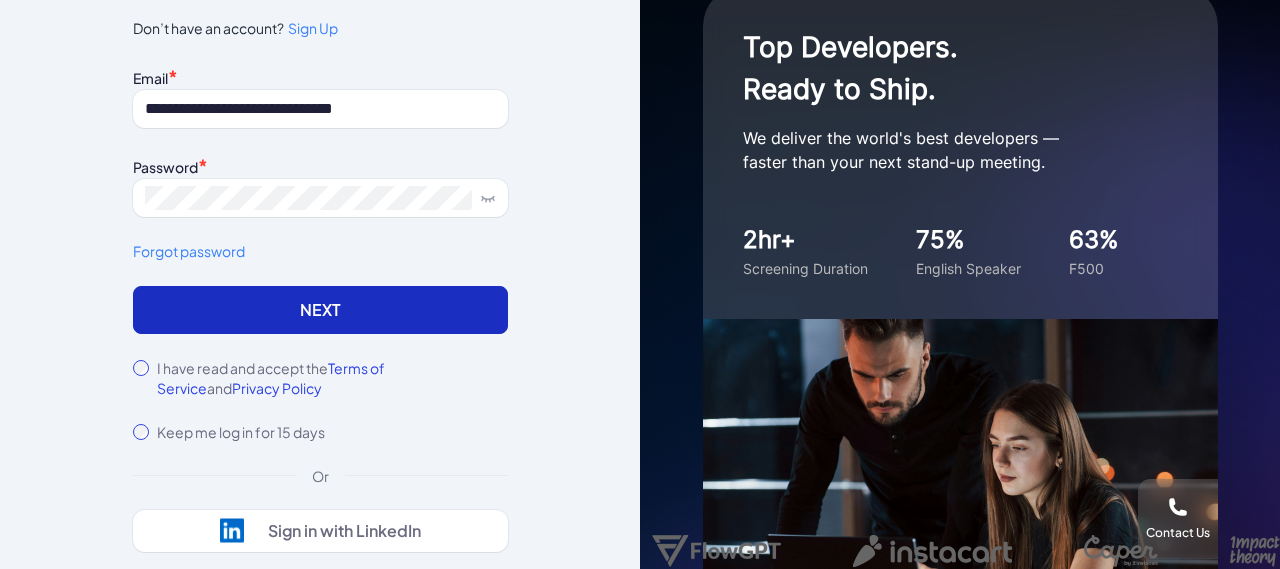 scroll, scrollTop: 0, scrollLeft: 0, axis: both 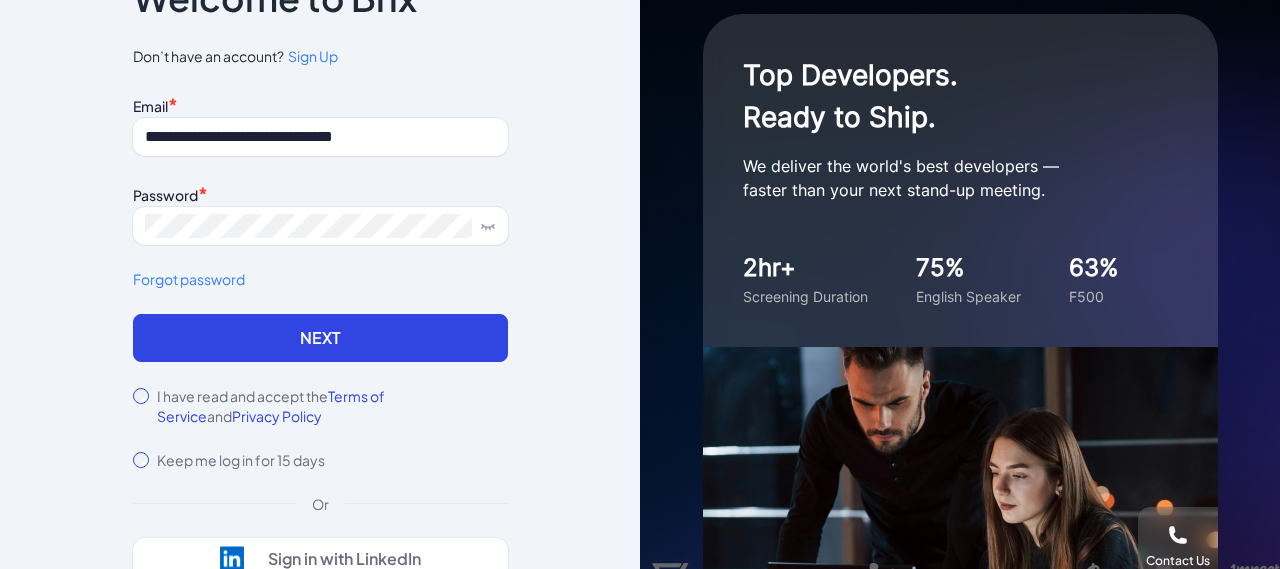 click on "**********" at bounding box center (320, 202) 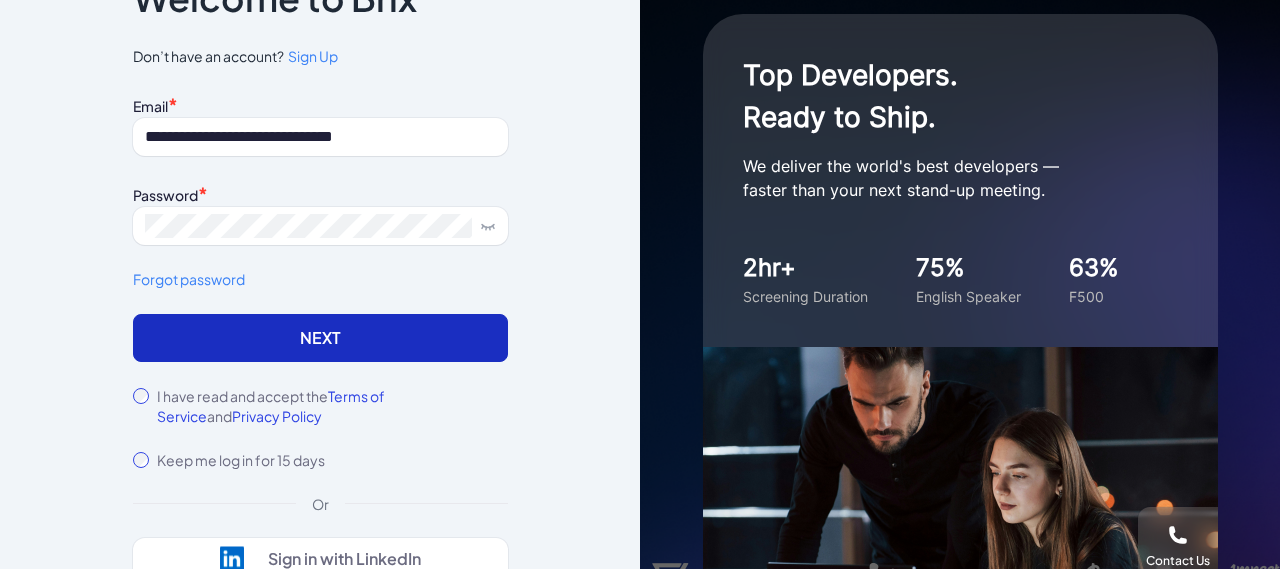 click on "Next" at bounding box center [320, 338] 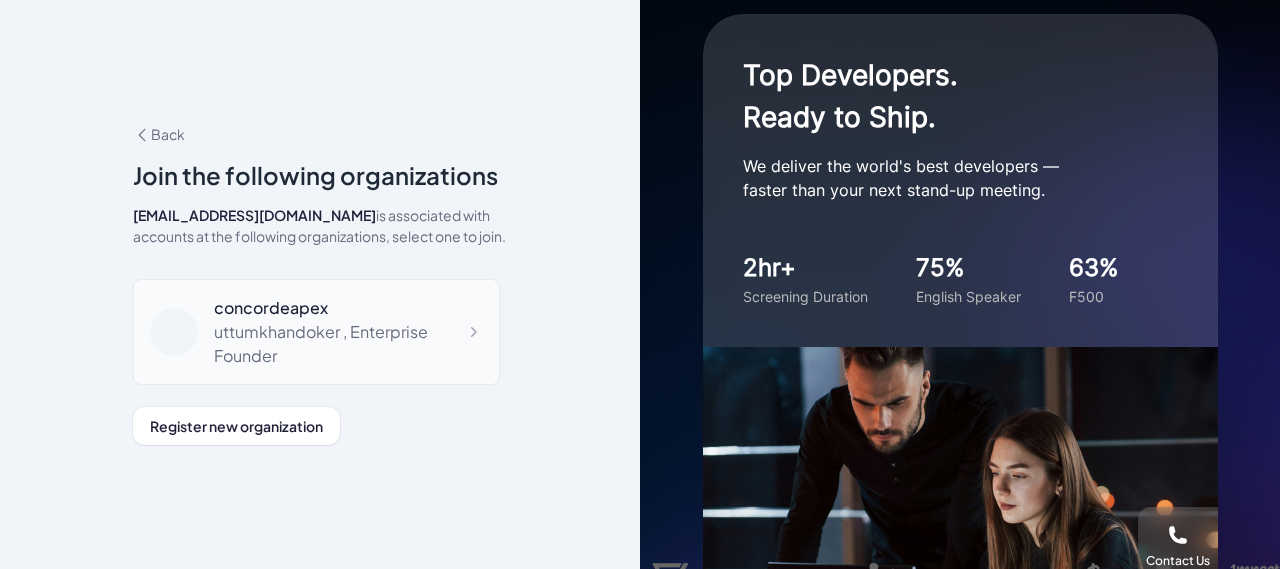 click on "uttumkhandoker   , Enterprise Founder" at bounding box center [348, 344] 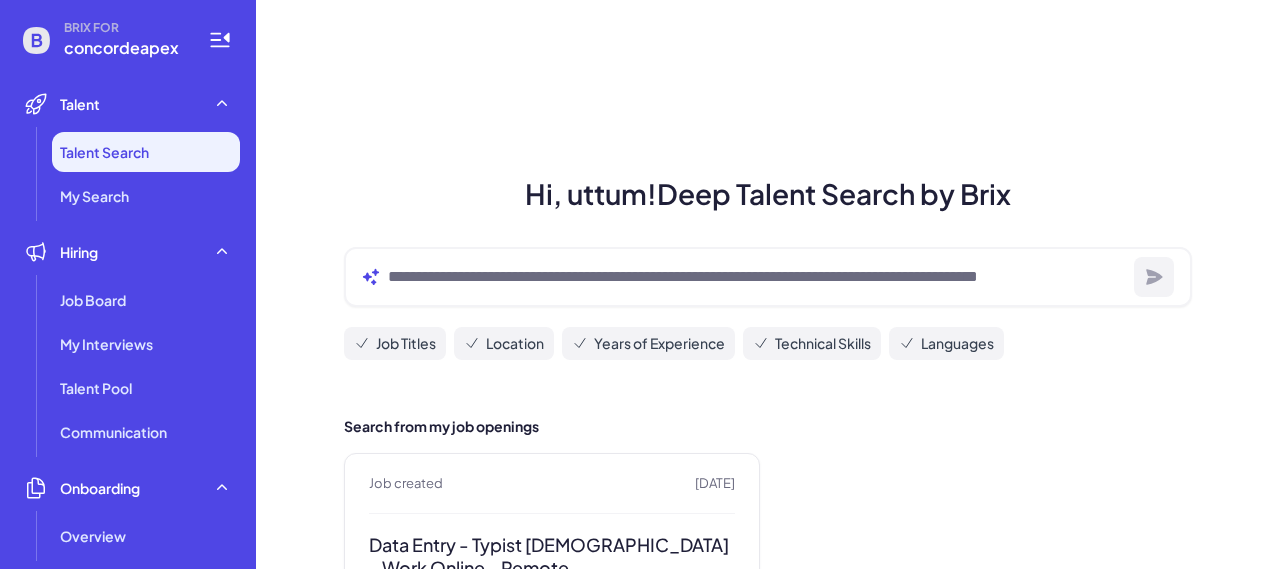 scroll, scrollTop: 0, scrollLeft: 0, axis: both 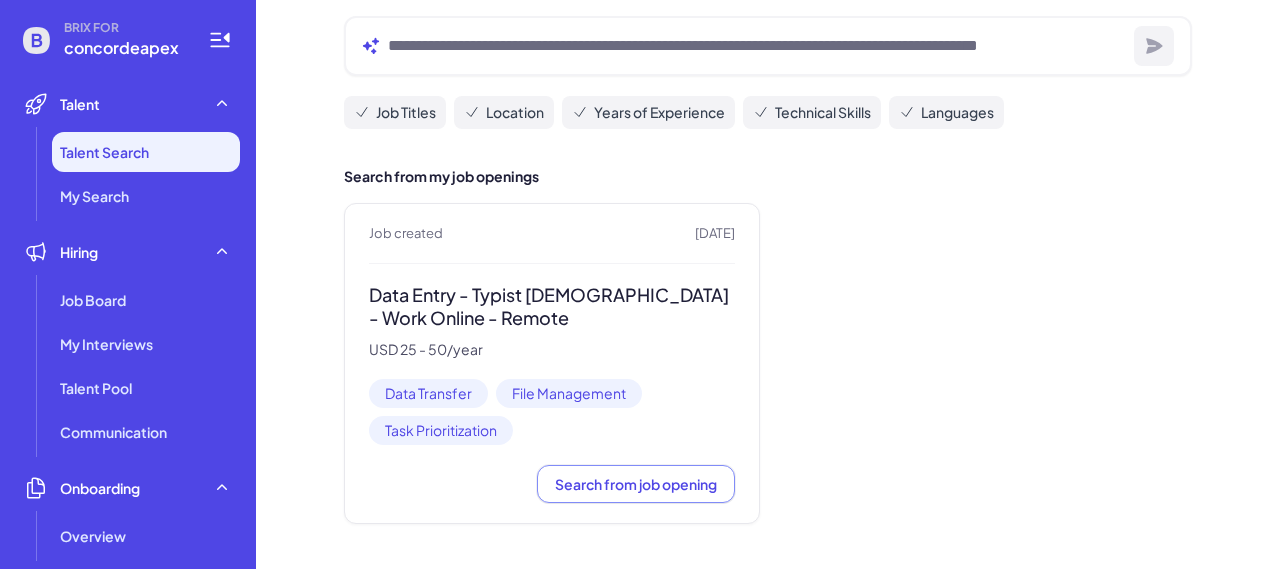 click on "Data Entry - Typist [DEMOGRAPHIC_DATA] - Work Online - Remote" at bounding box center (552, 306) 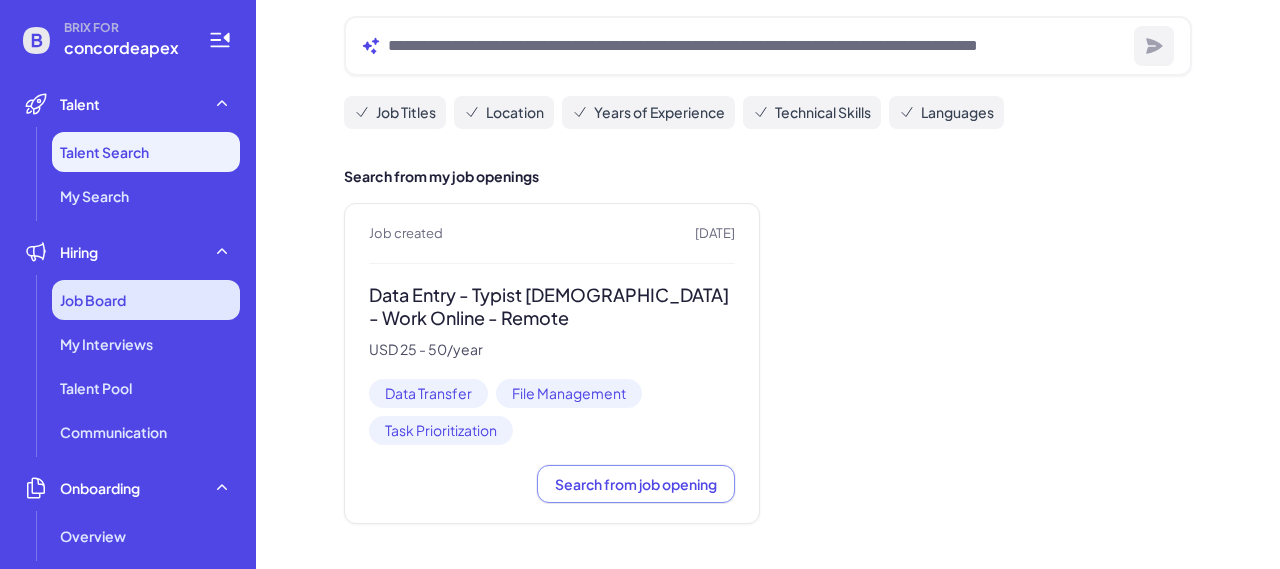 click on "Job Board" at bounding box center (146, 300) 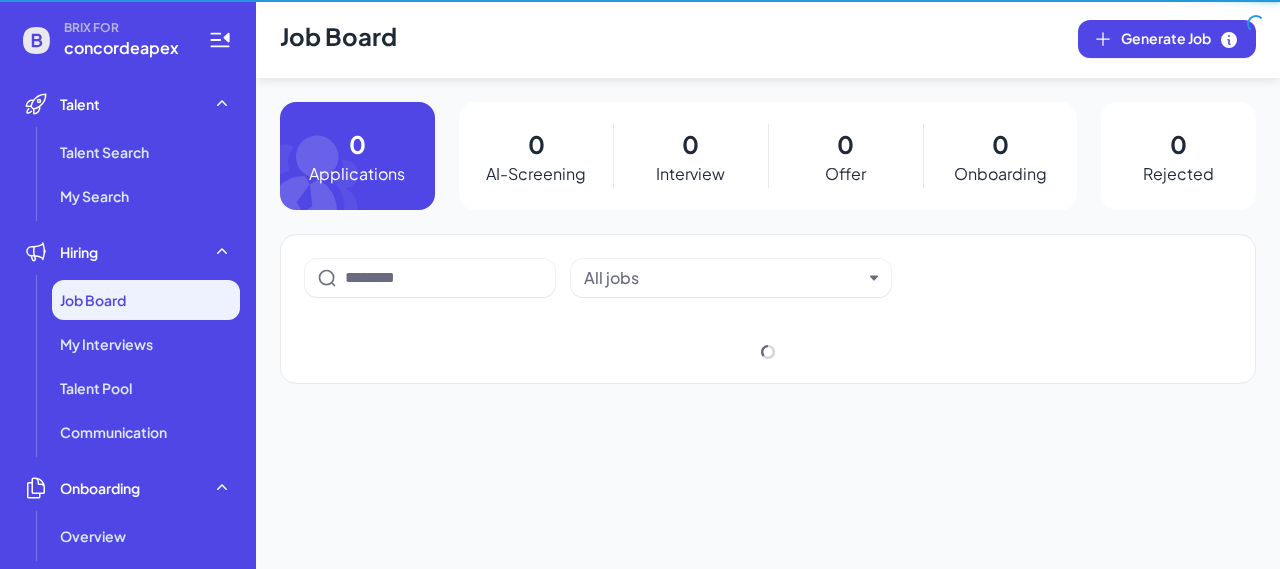 scroll, scrollTop: 0, scrollLeft: 0, axis: both 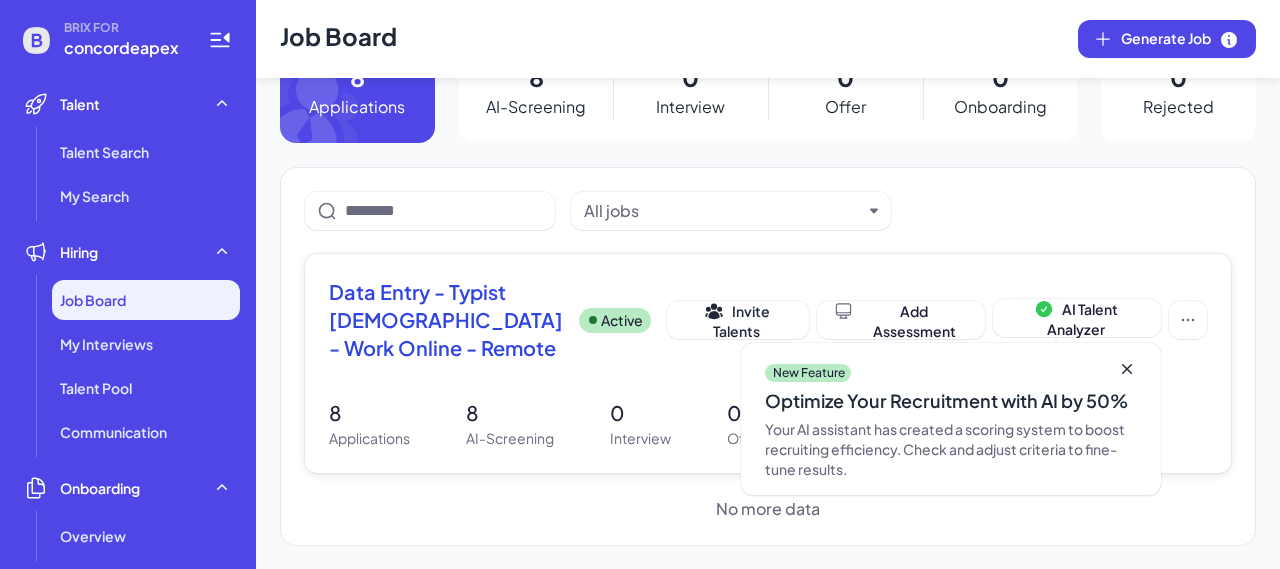 click 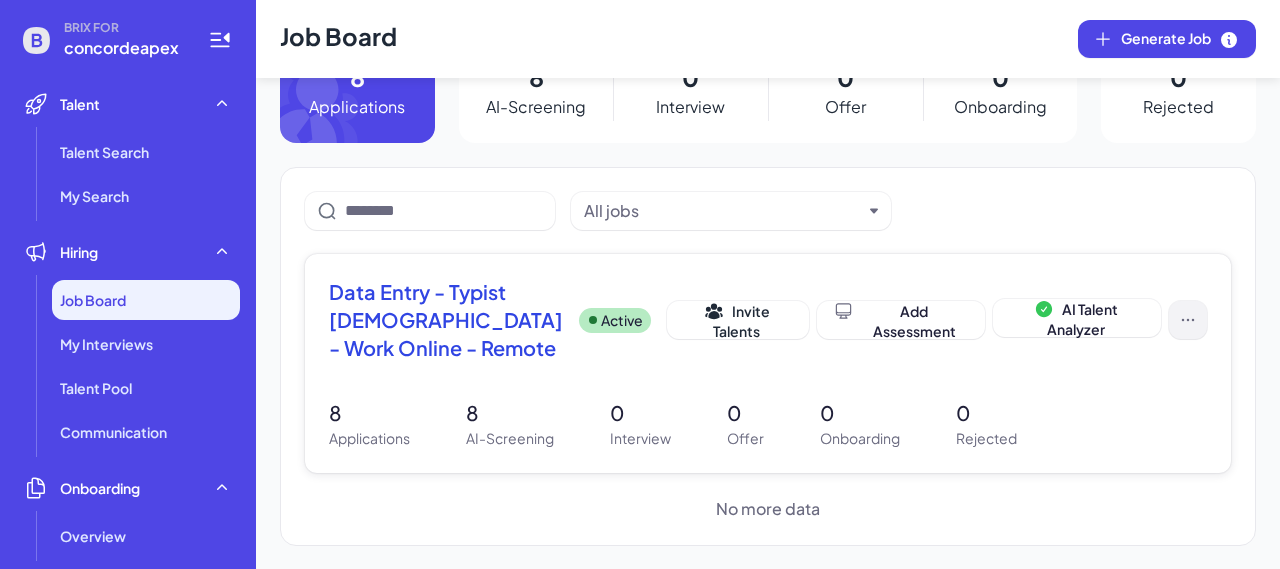 click at bounding box center [1188, 320] 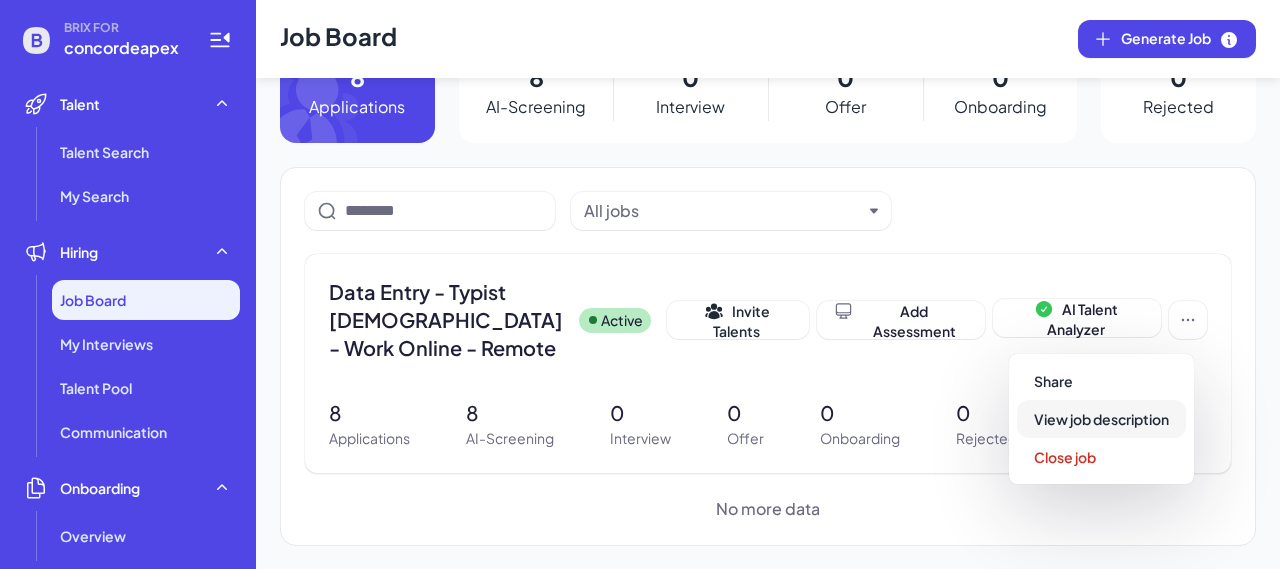 click on "View job description" at bounding box center (1101, 419) 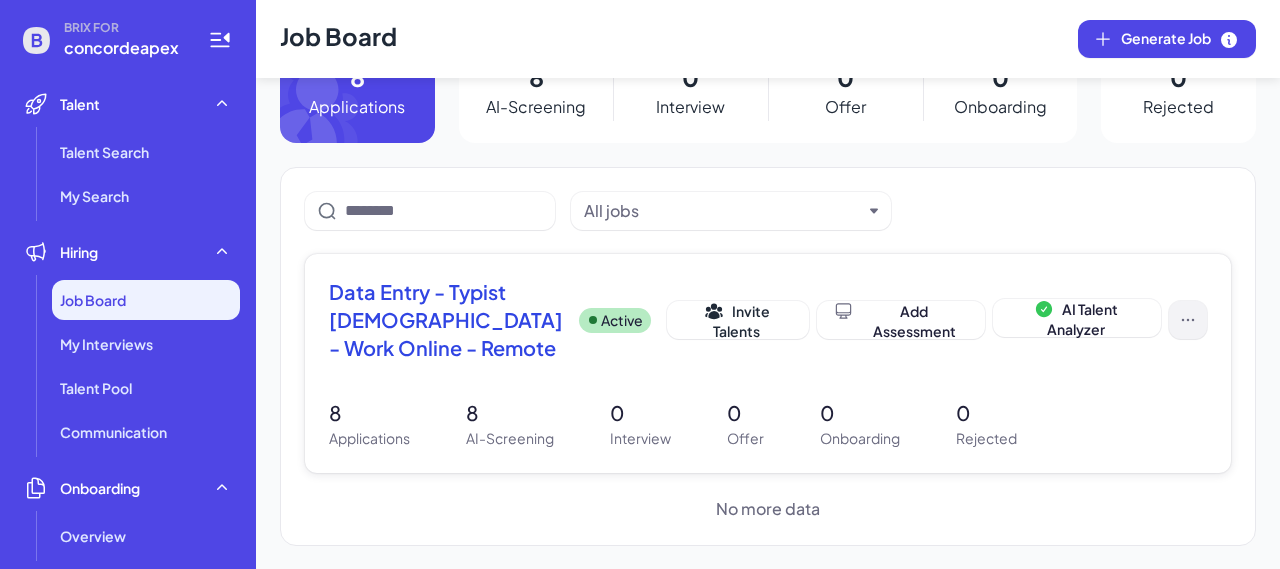 click at bounding box center [1188, 320] 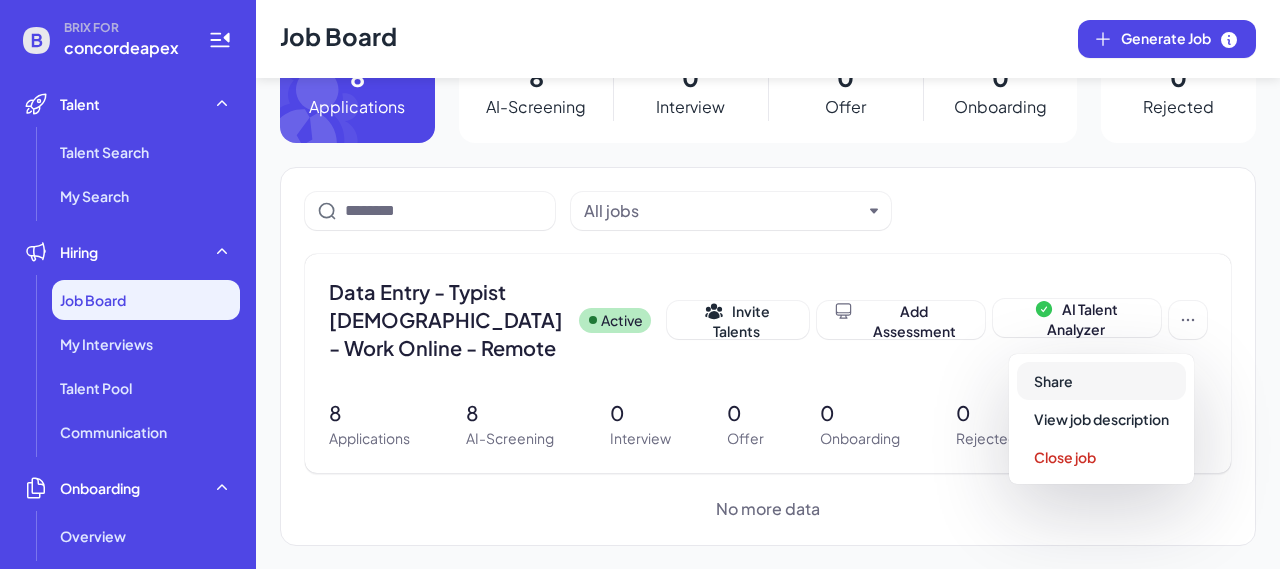 click on "Share" at bounding box center (1101, 381) 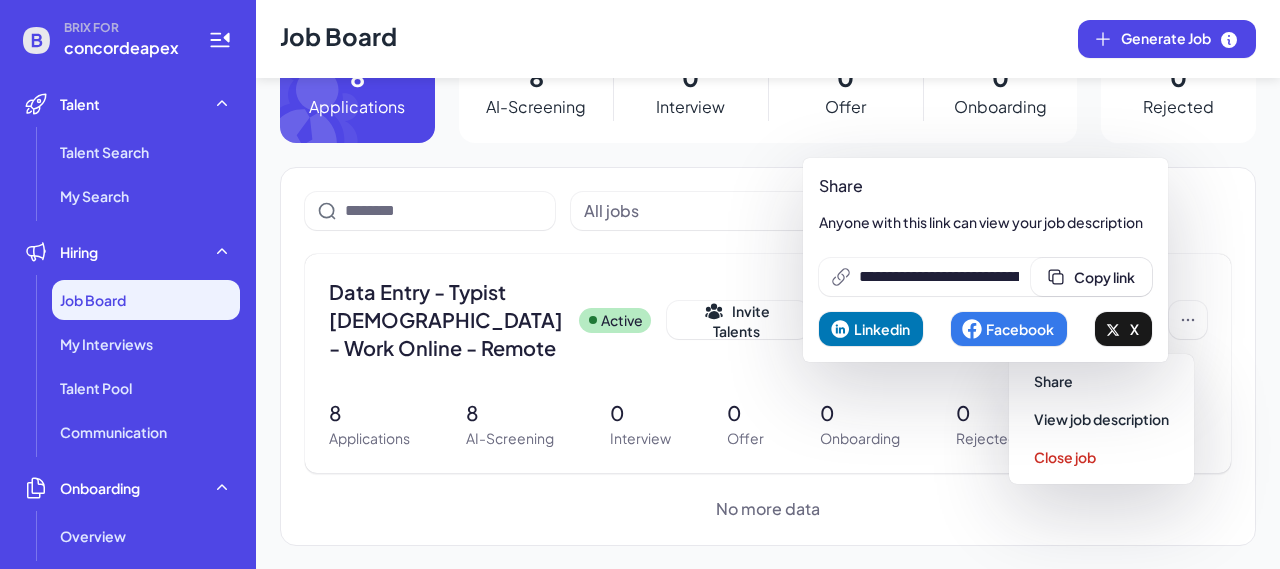 click on "Linkedin" at bounding box center (871, 329) 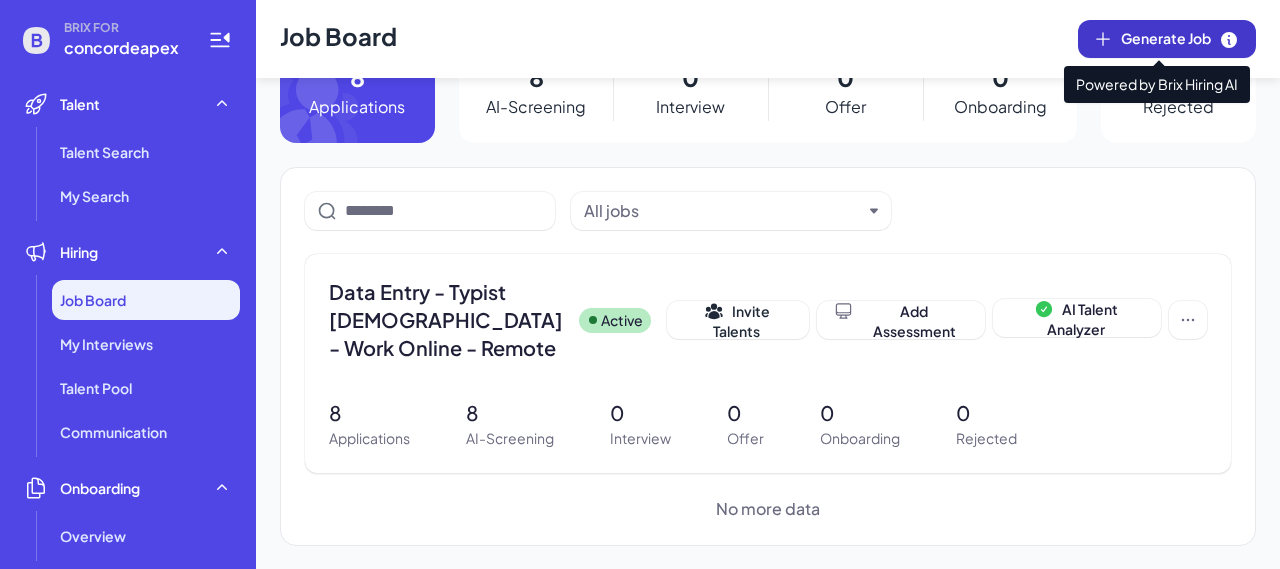 click on "Generate Job" at bounding box center (1180, 39) 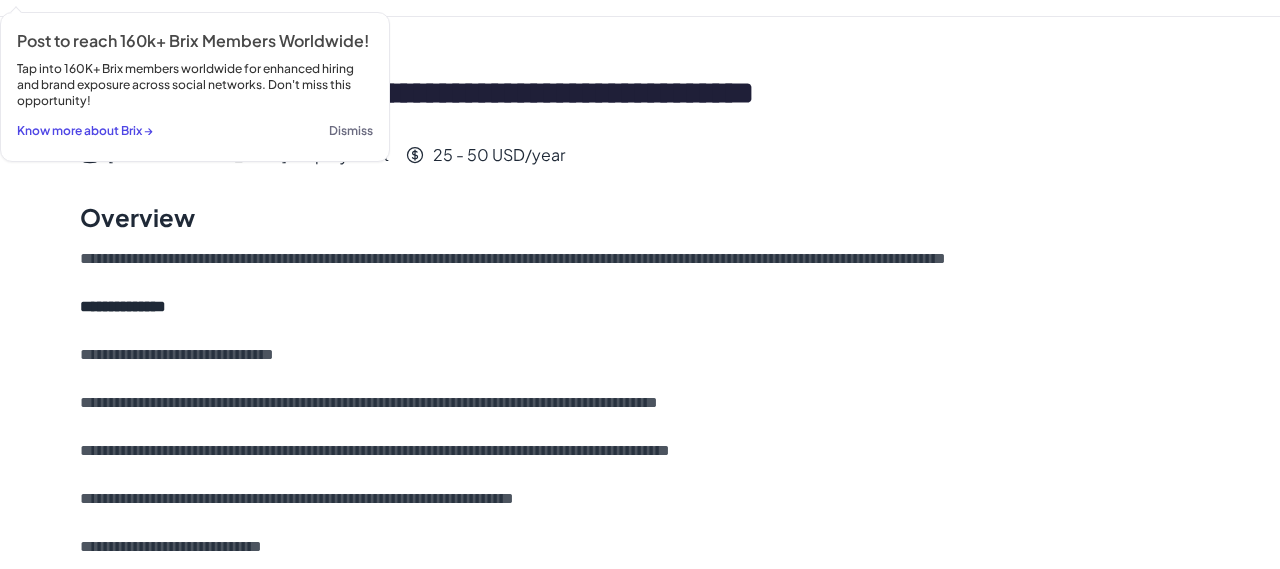 scroll, scrollTop: 0, scrollLeft: 0, axis: both 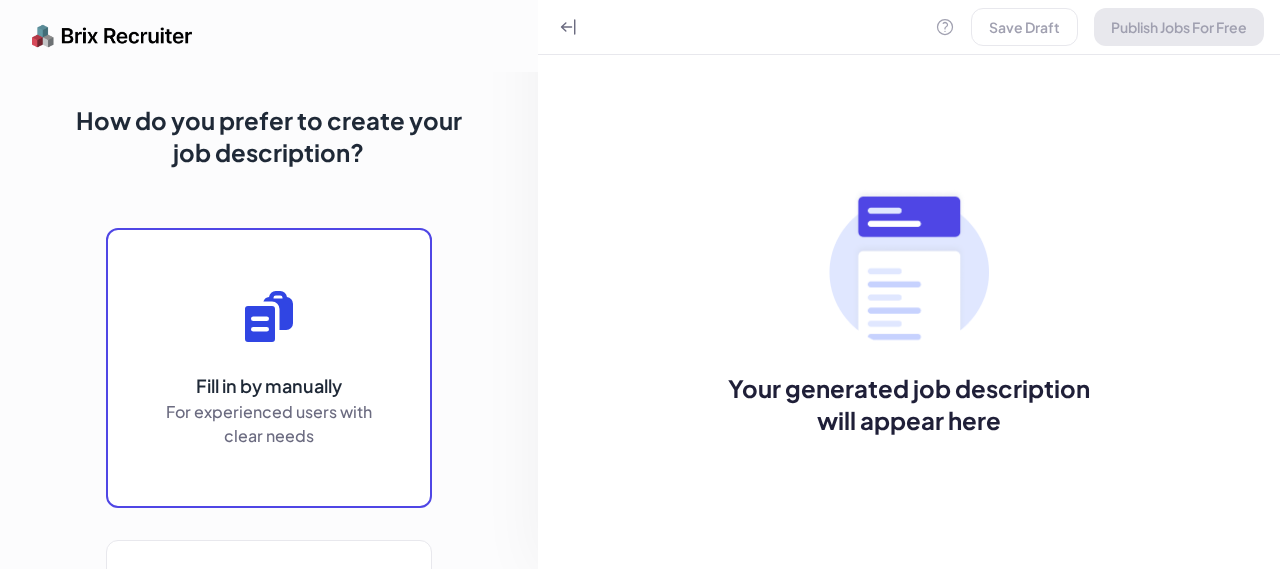 click on "Fill in by manually For experienced users with clear needs" at bounding box center (269, 368) 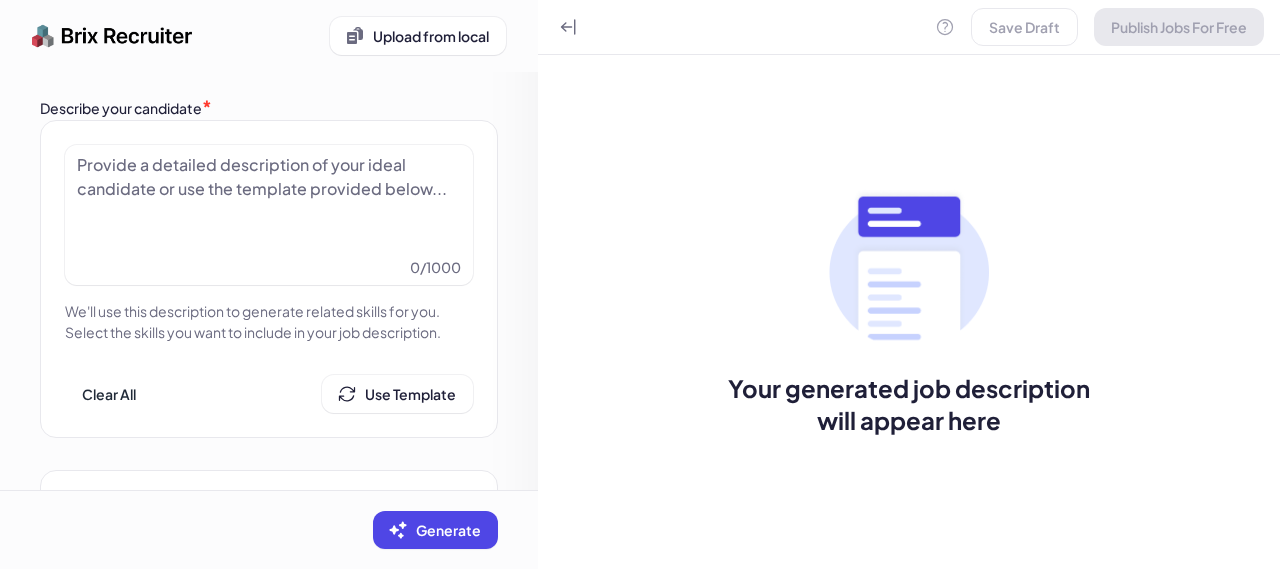 scroll, scrollTop: 0, scrollLeft: 0, axis: both 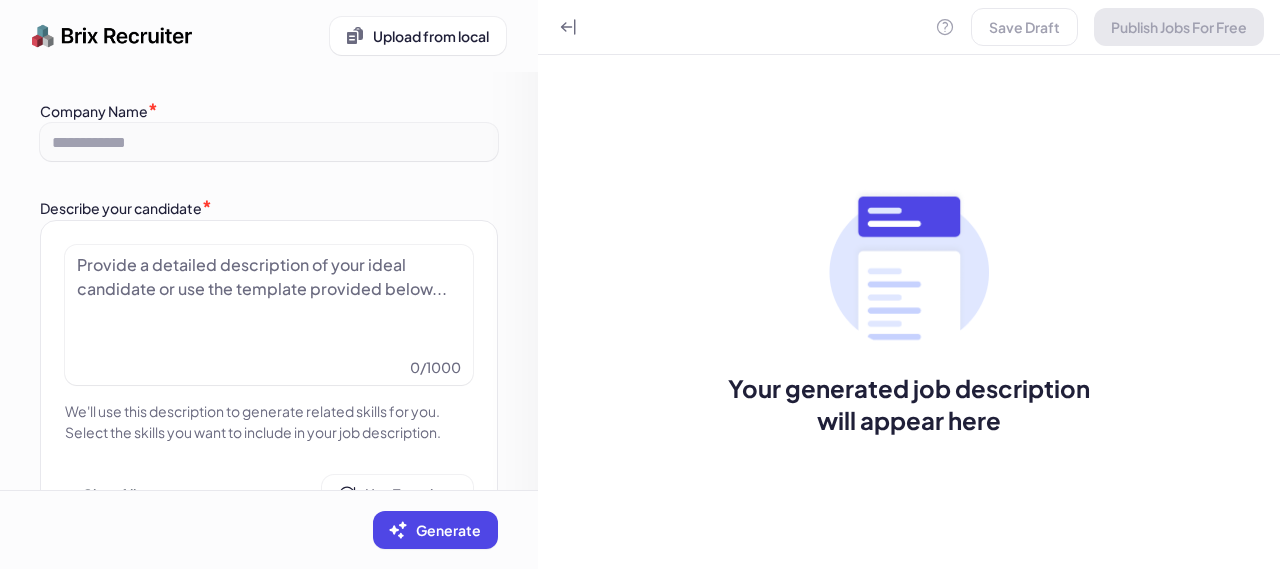 click at bounding box center [269, 303] 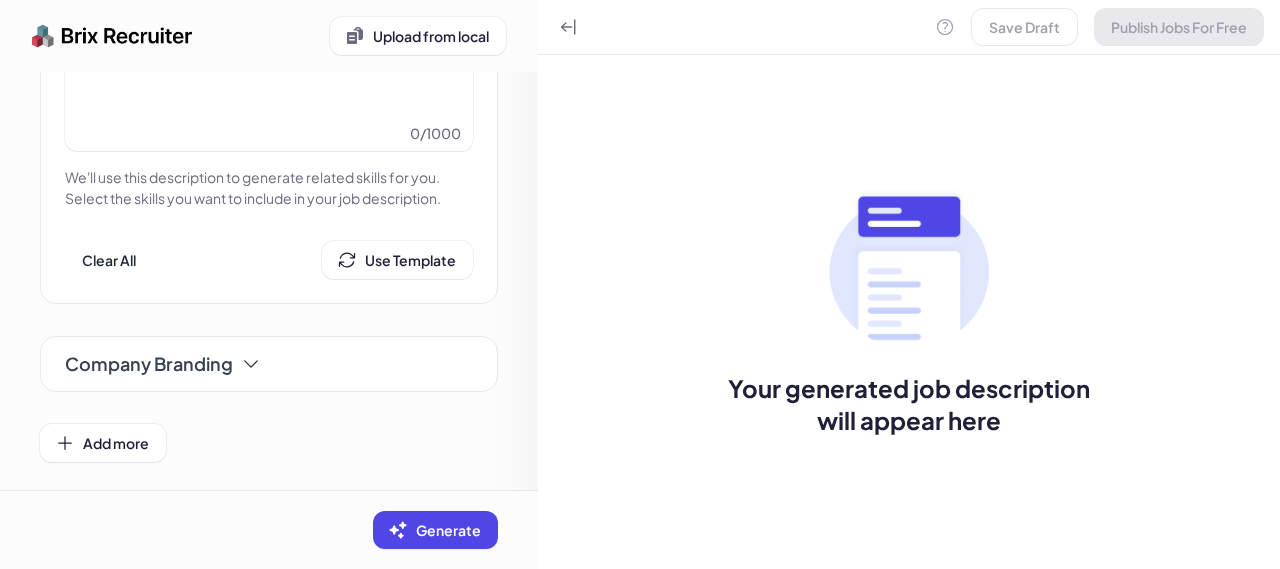 scroll, scrollTop: 252, scrollLeft: 0, axis: vertical 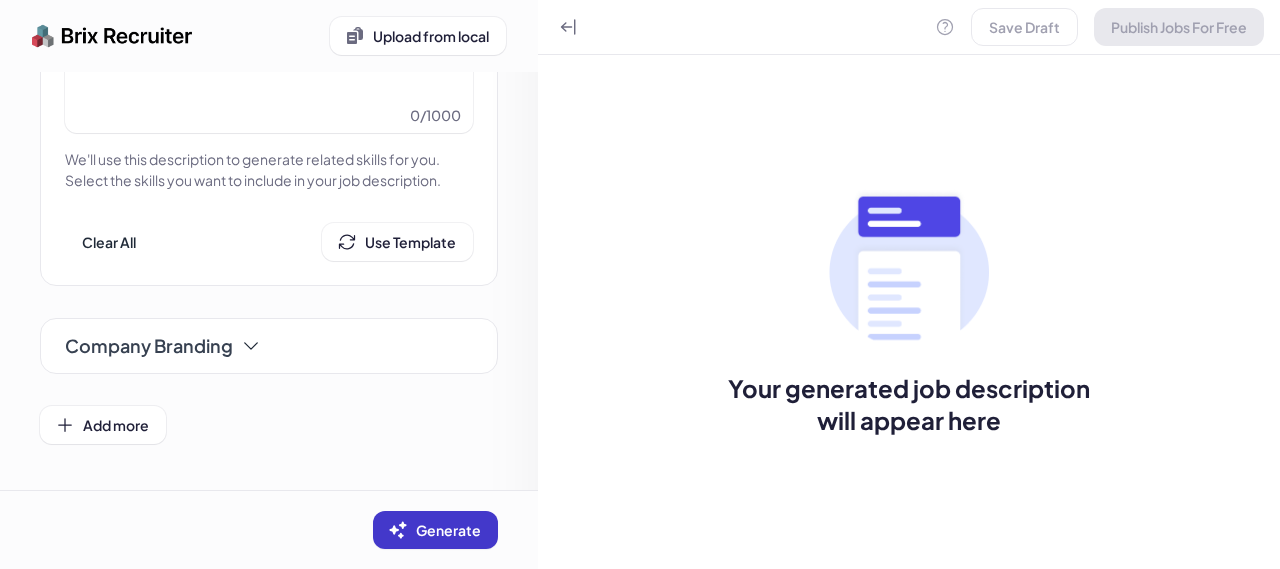 click on "Generate" at bounding box center [435, 530] 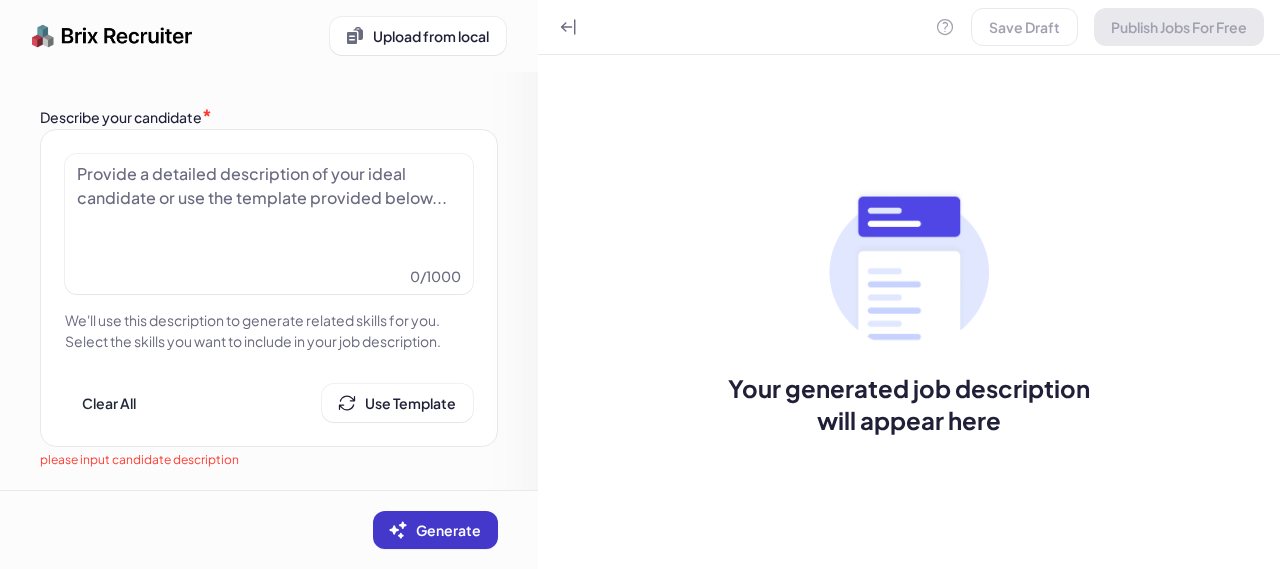 scroll, scrollTop: 0, scrollLeft: 0, axis: both 